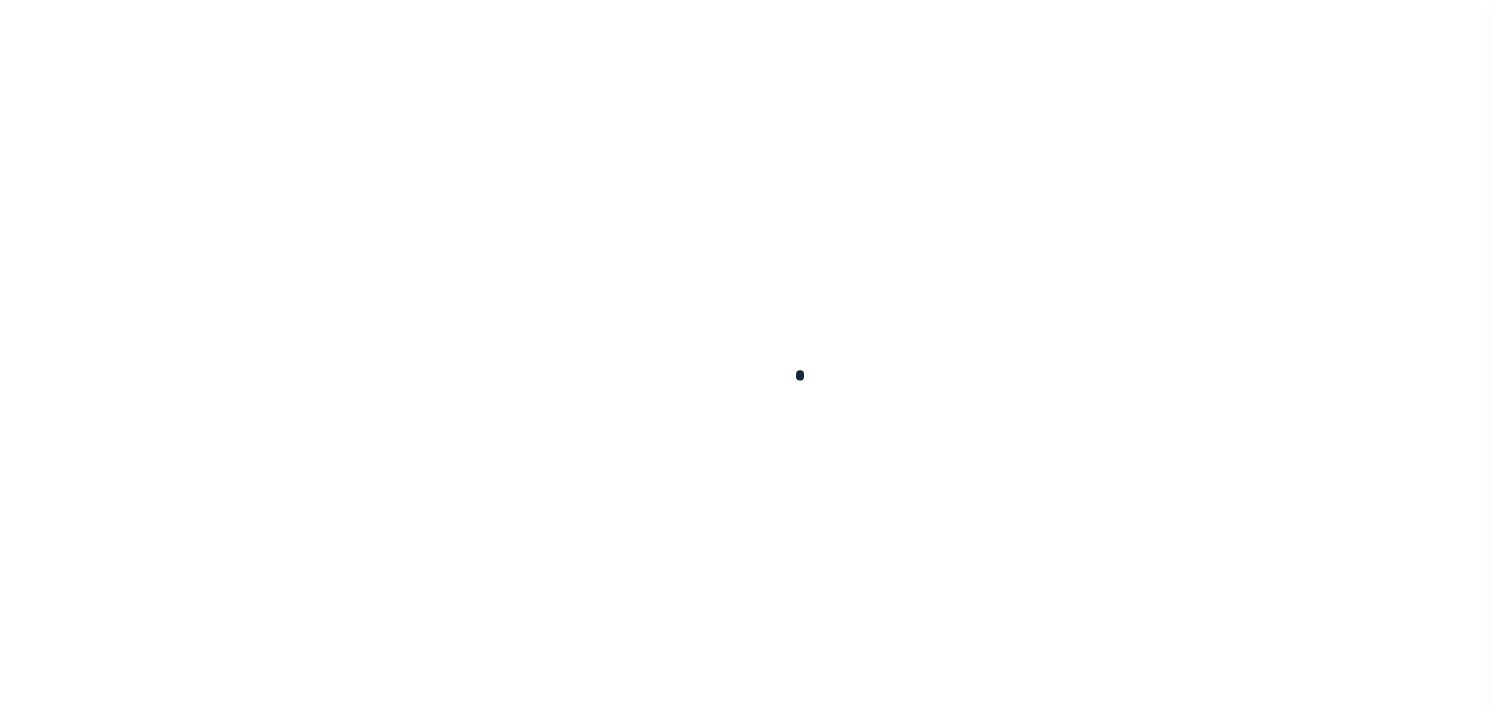 scroll, scrollTop: 0, scrollLeft: 0, axis: both 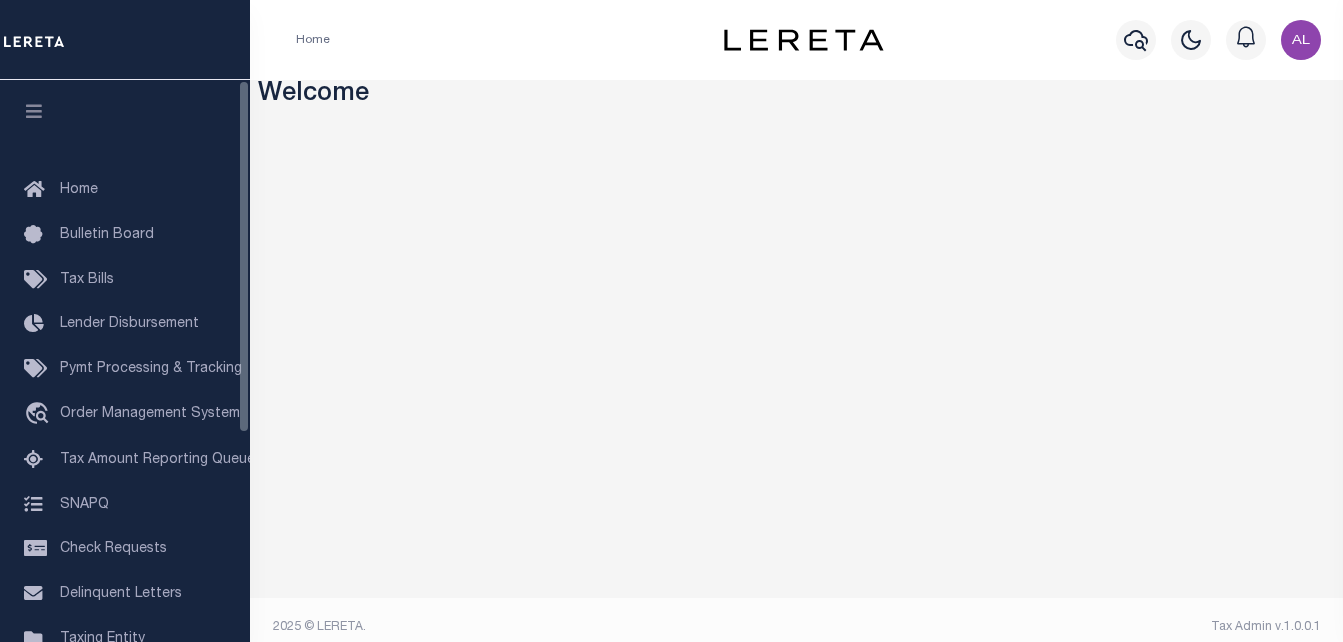 click at bounding box center (34, 111) 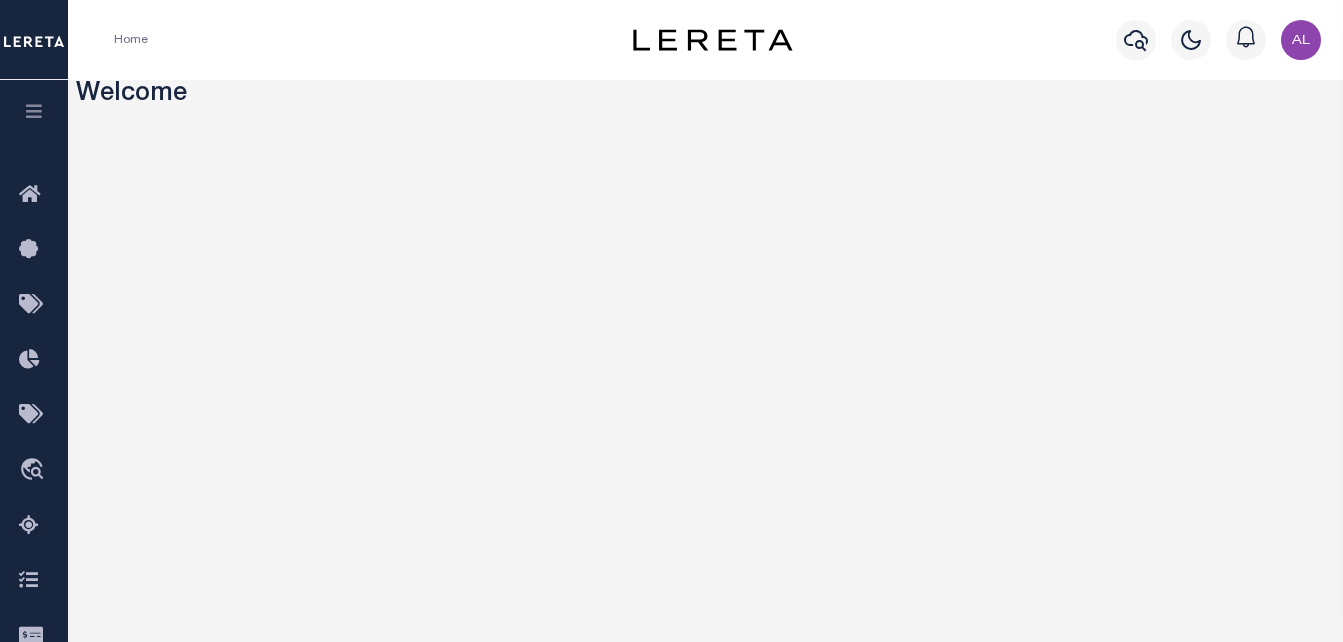 click on "Profile
Sign out" at bounding box center (1072, 40) 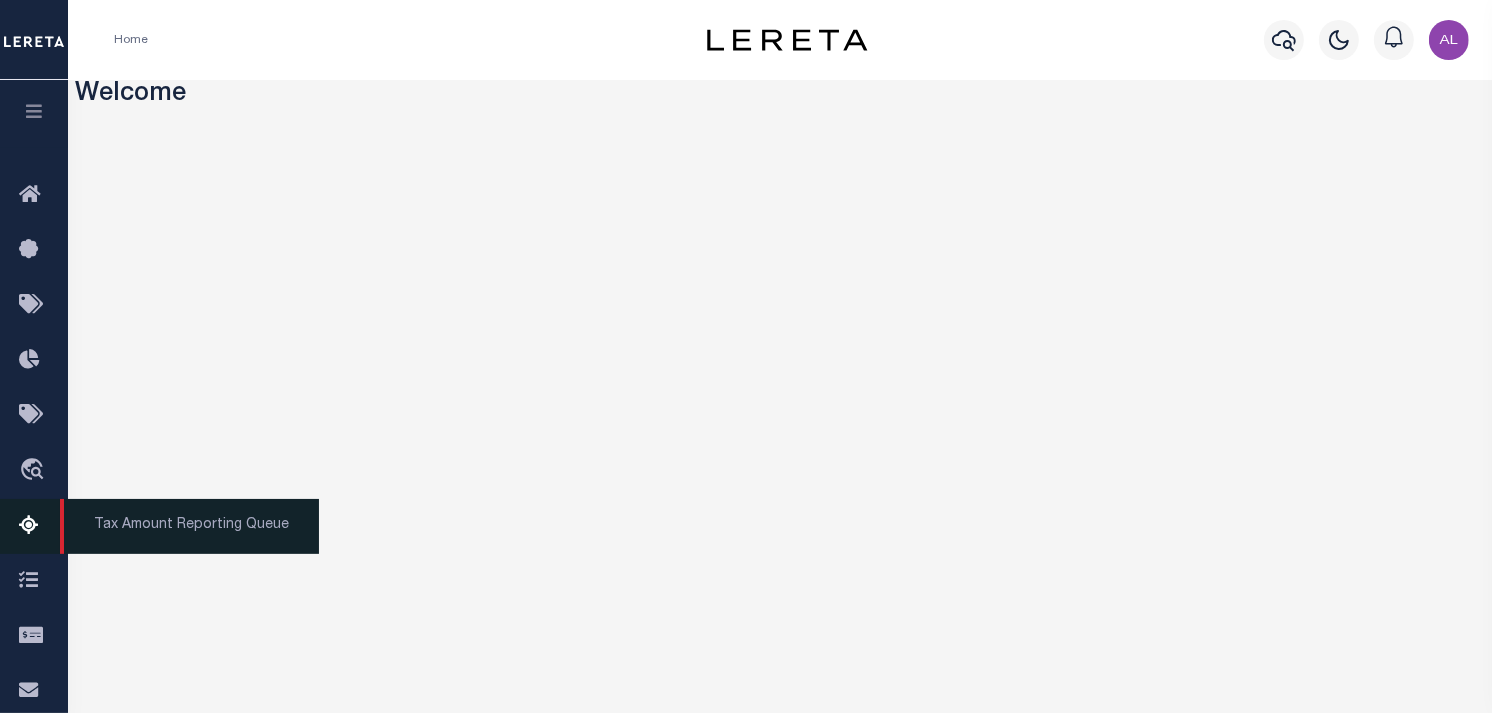 scroll, scrollTop: 346, scrollLeft: 0, axis: vertical 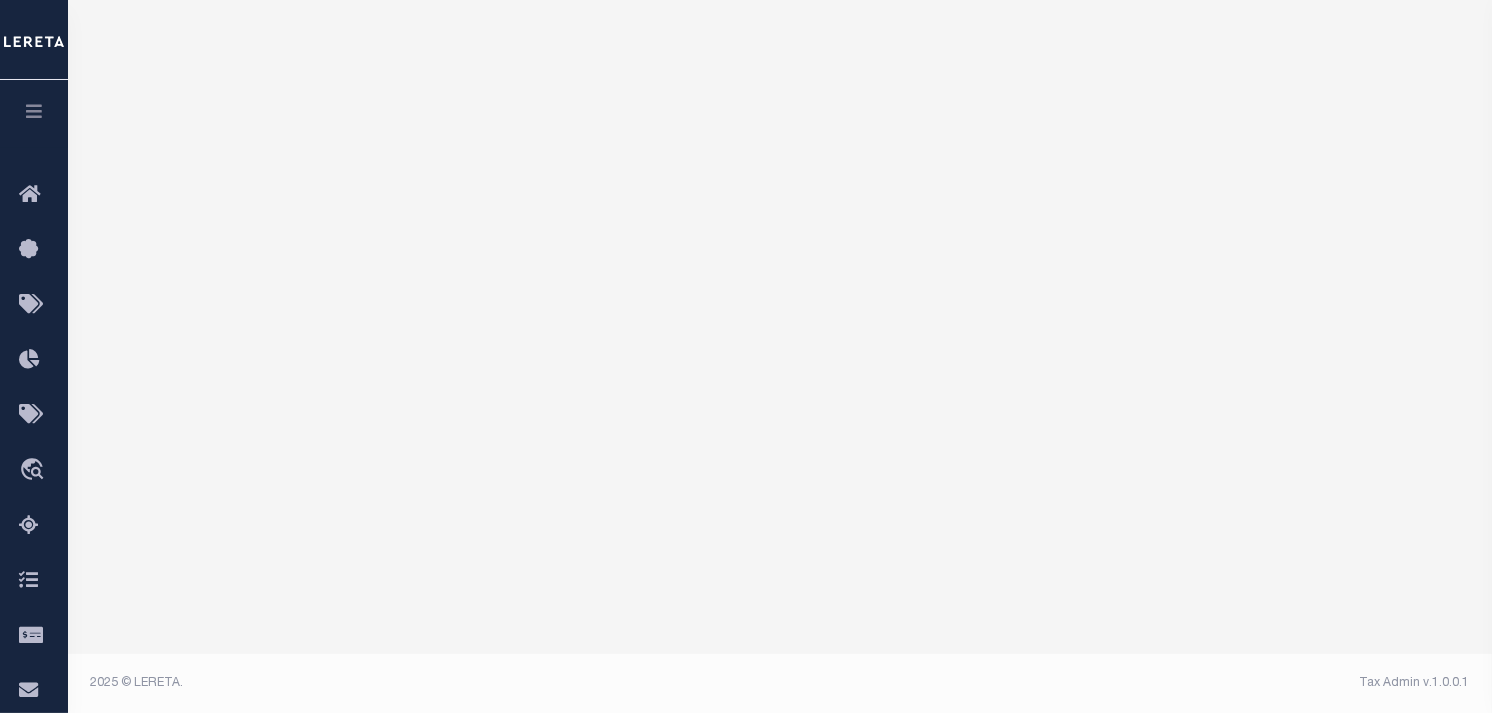 click at bounding box center [34, 111] 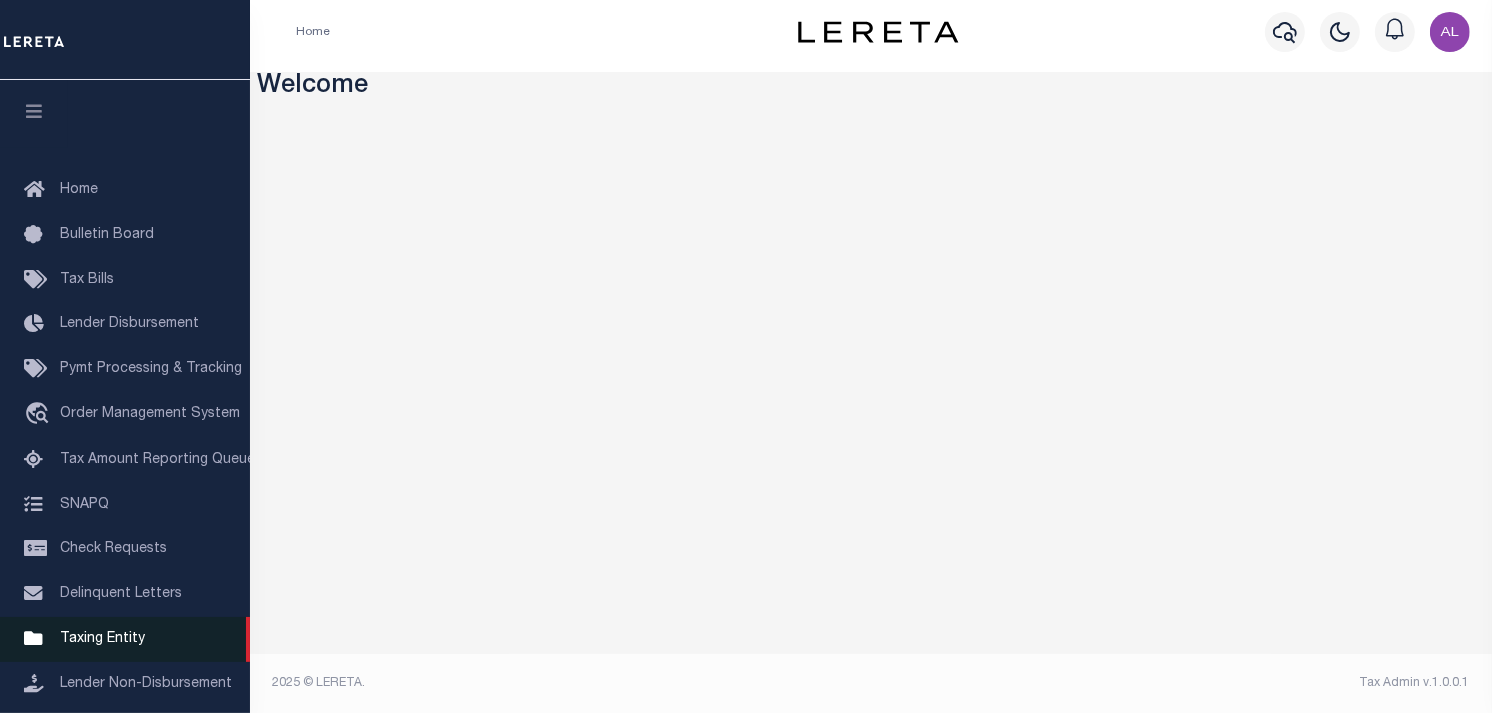 click on "Taxing Entity" at bounding box center [102, 639] 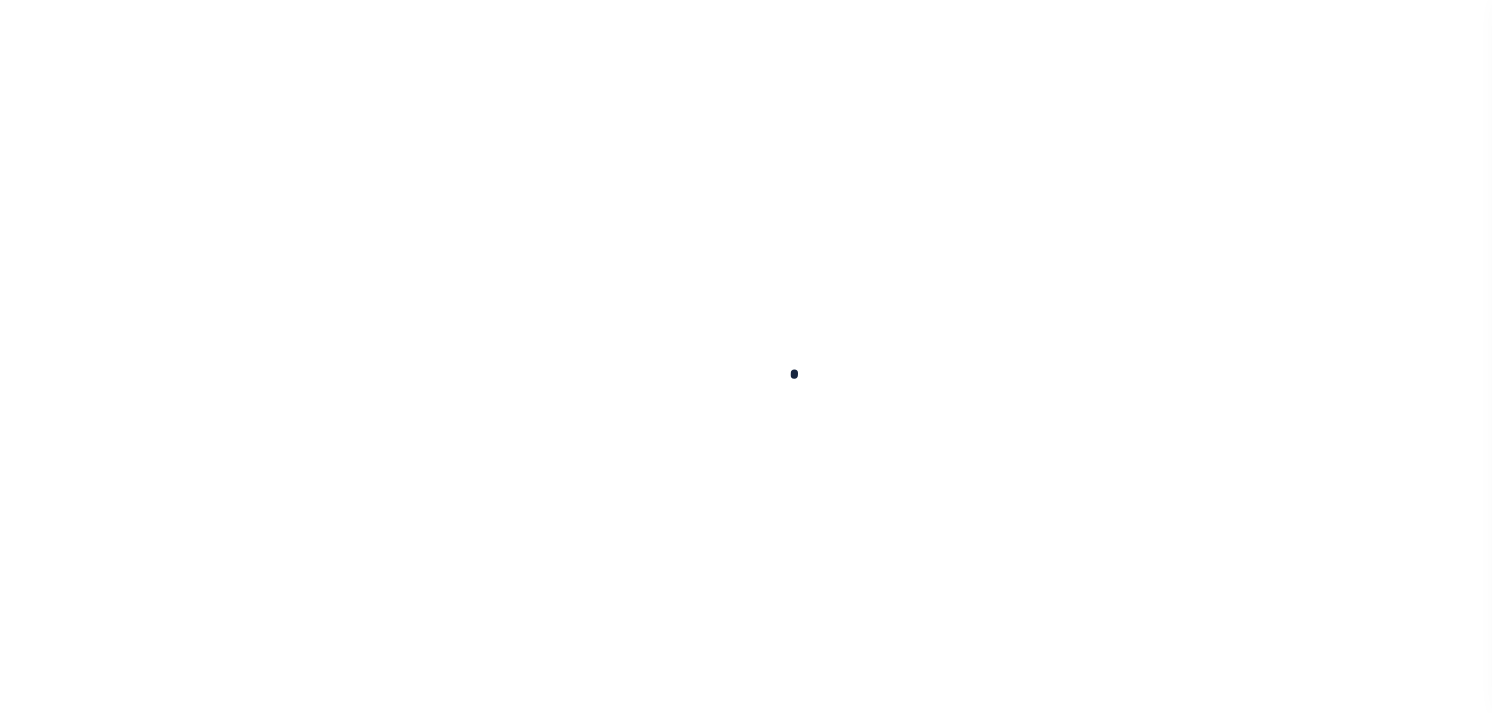 scroll, scrollTop: 0, scrollLeft: 0, axis: both 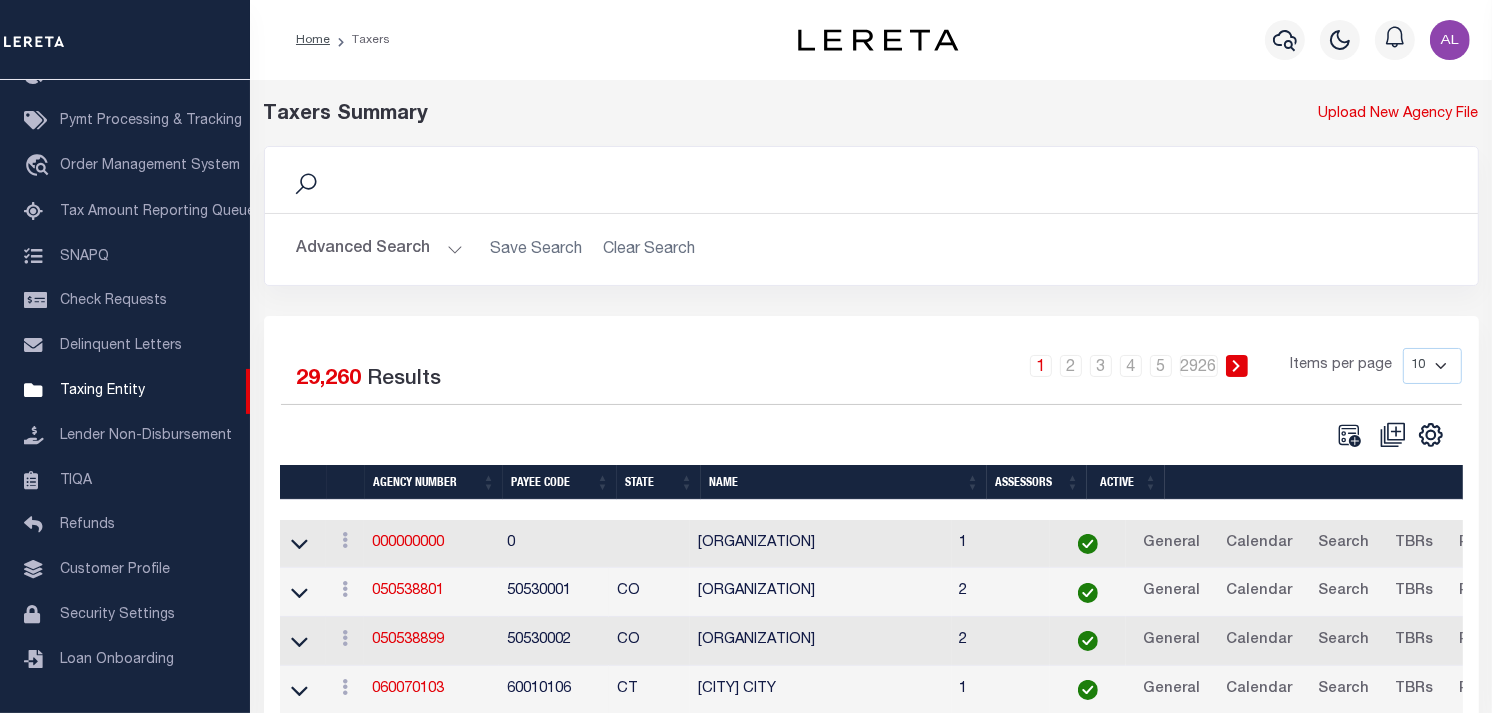 click on "Advanced Search" at bounding box center (380, 249) 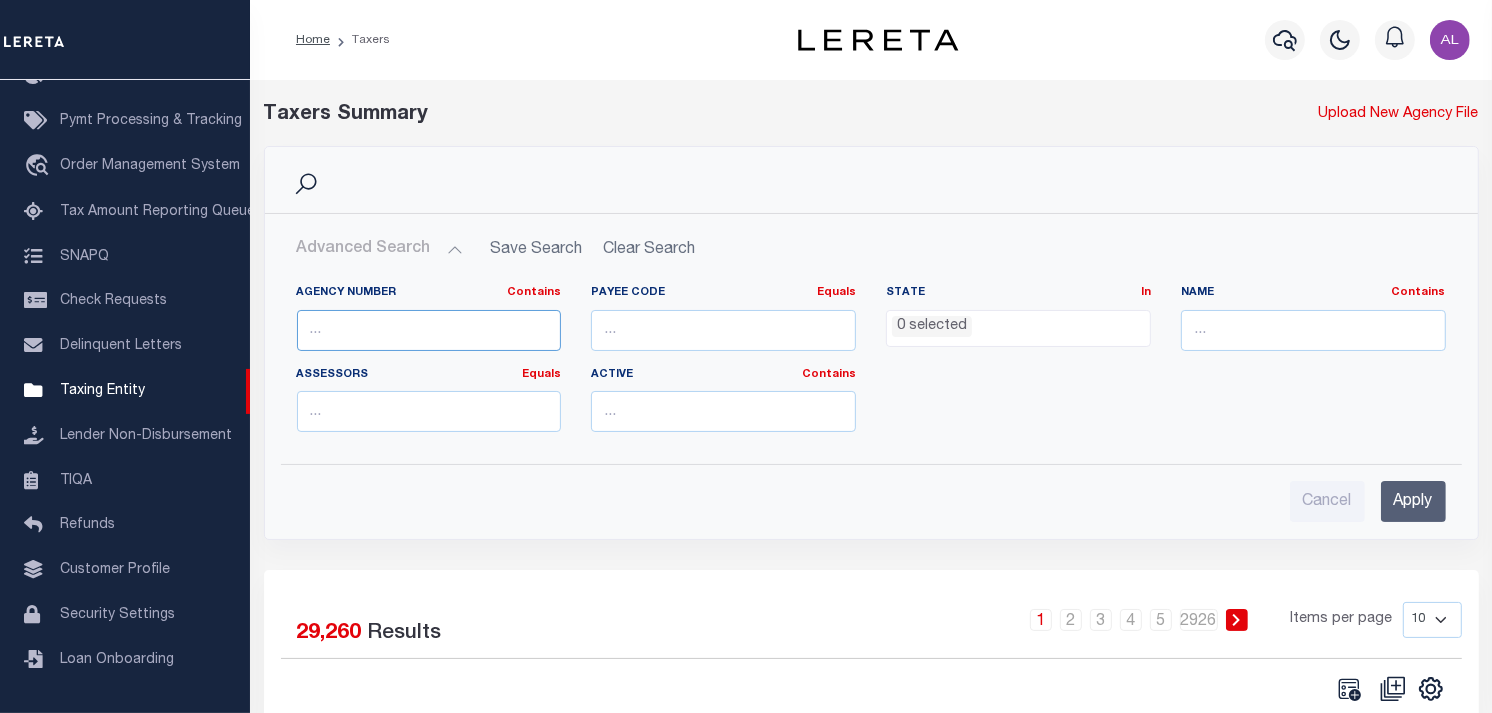 click at bounding box center [429, 330] 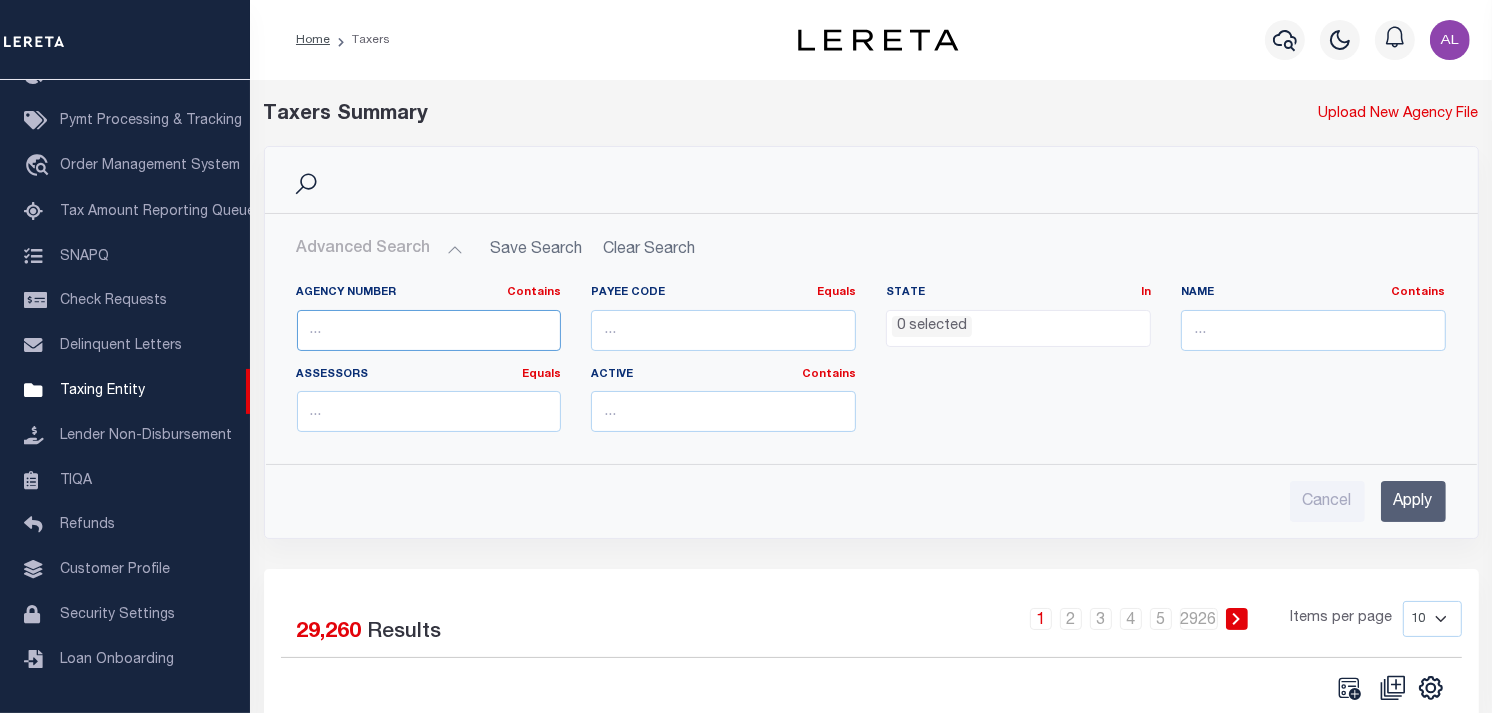 paste on "[NUMBER]" 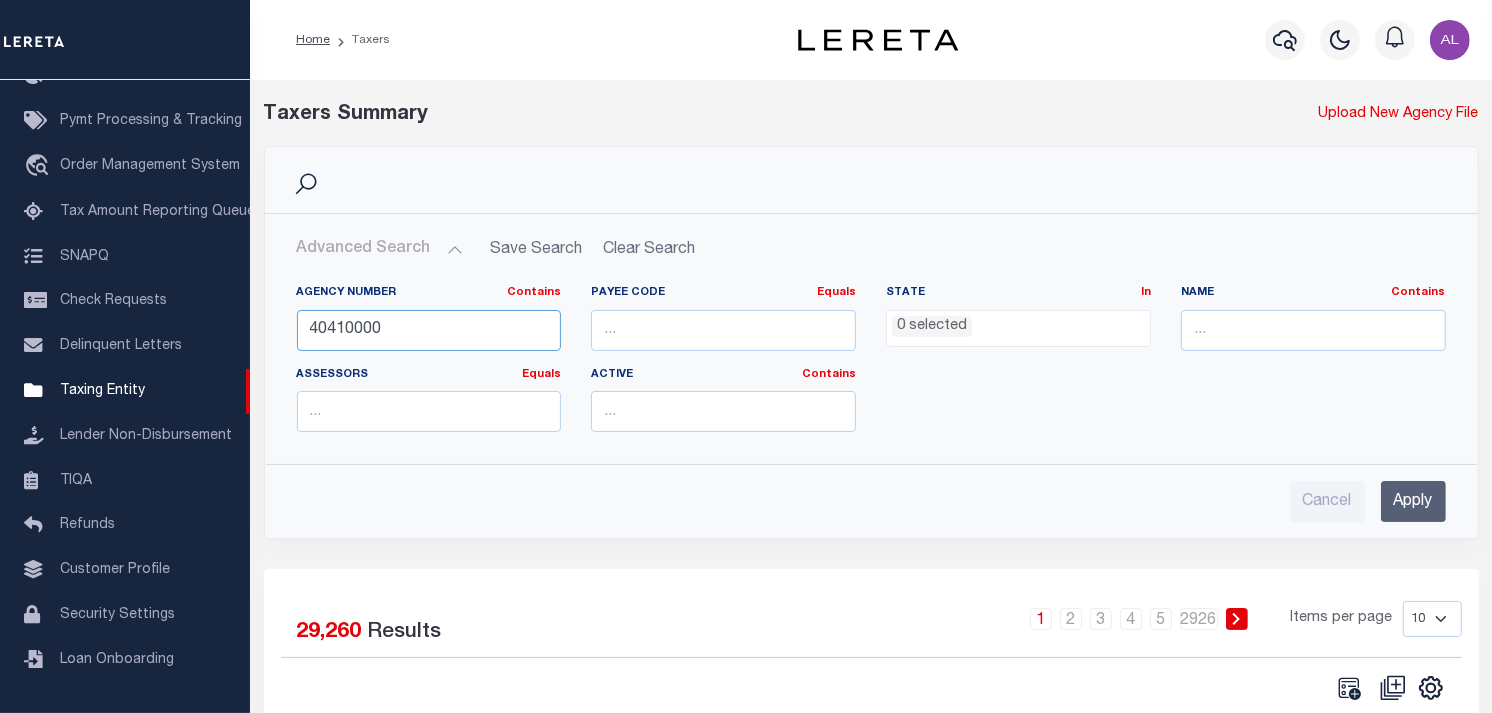 type on "[NUMBER]" 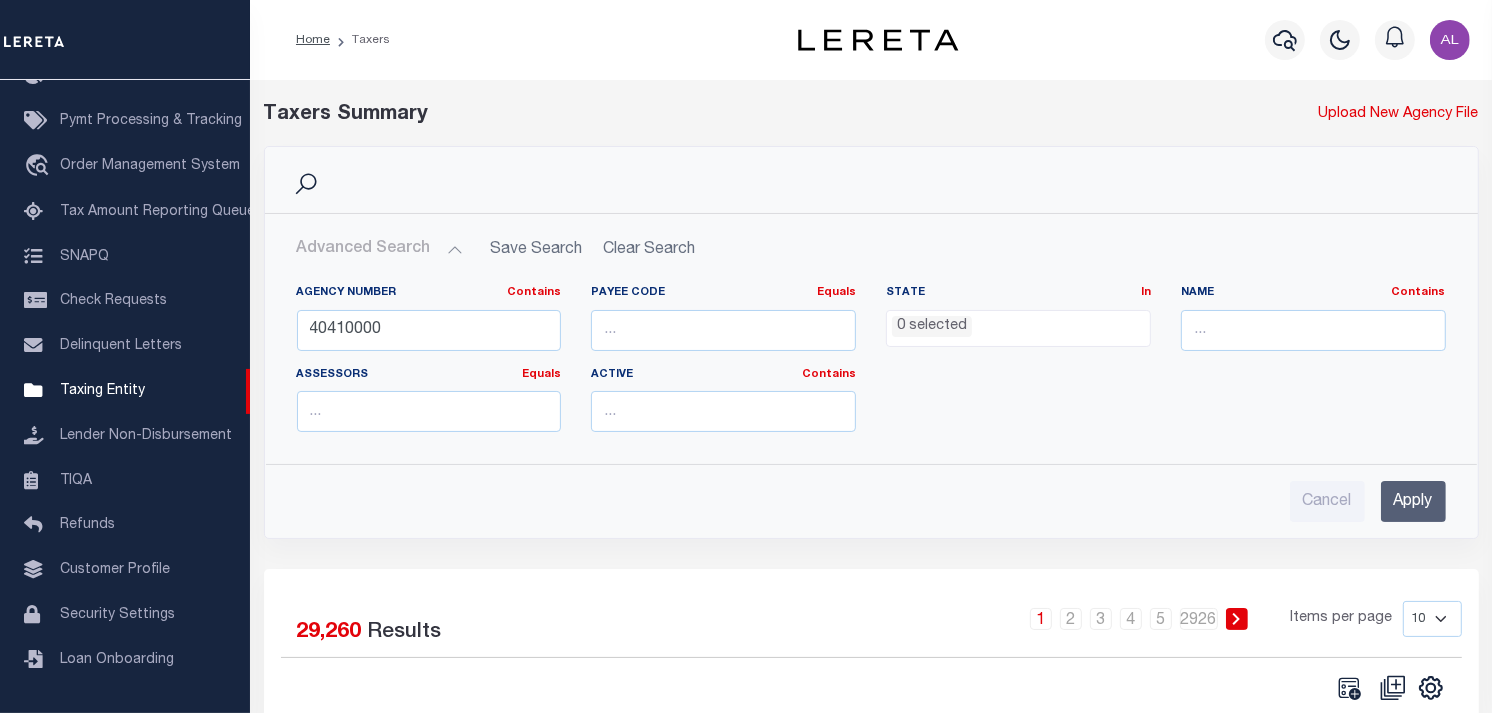 click on "Apply" at bounding box center [1413, 501] 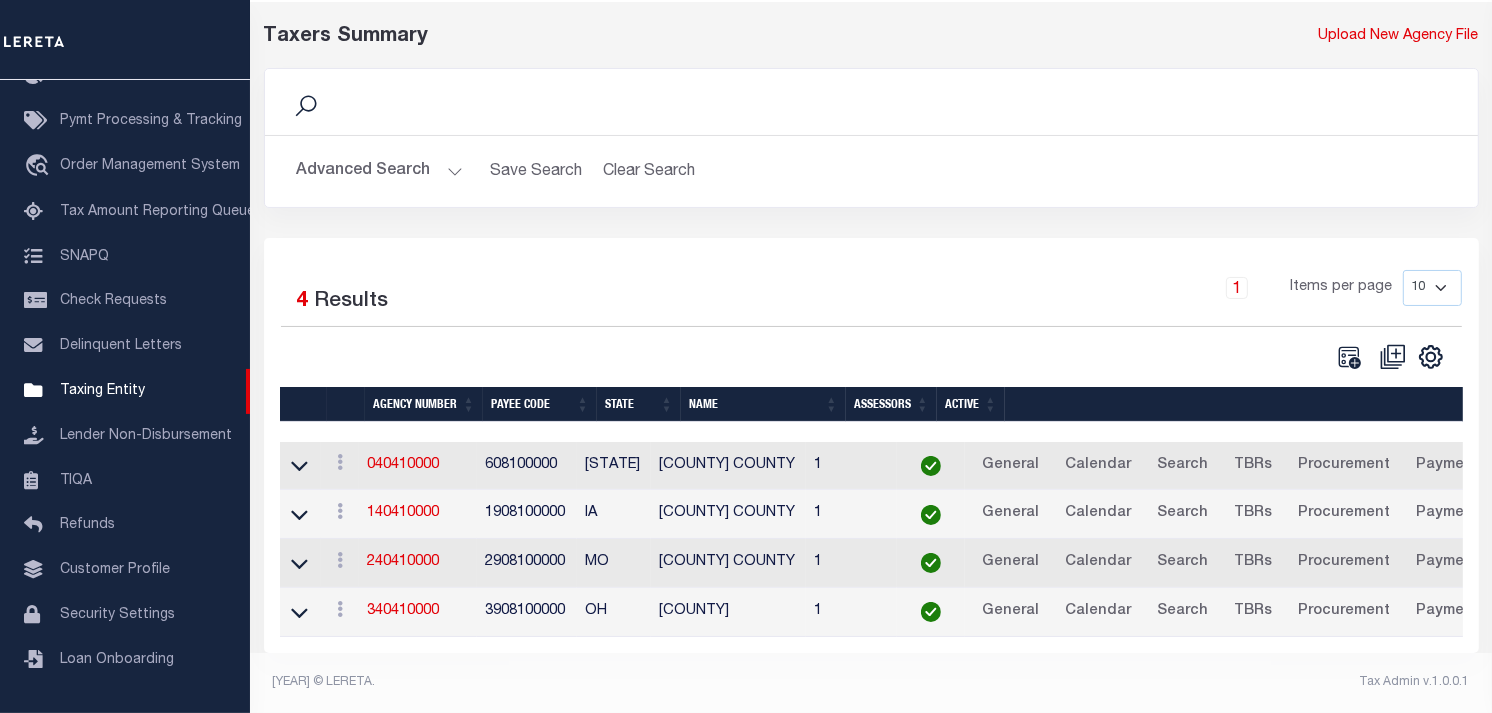 scroll, scrollTop: 91, scrollLeft: 0, axis: vertical 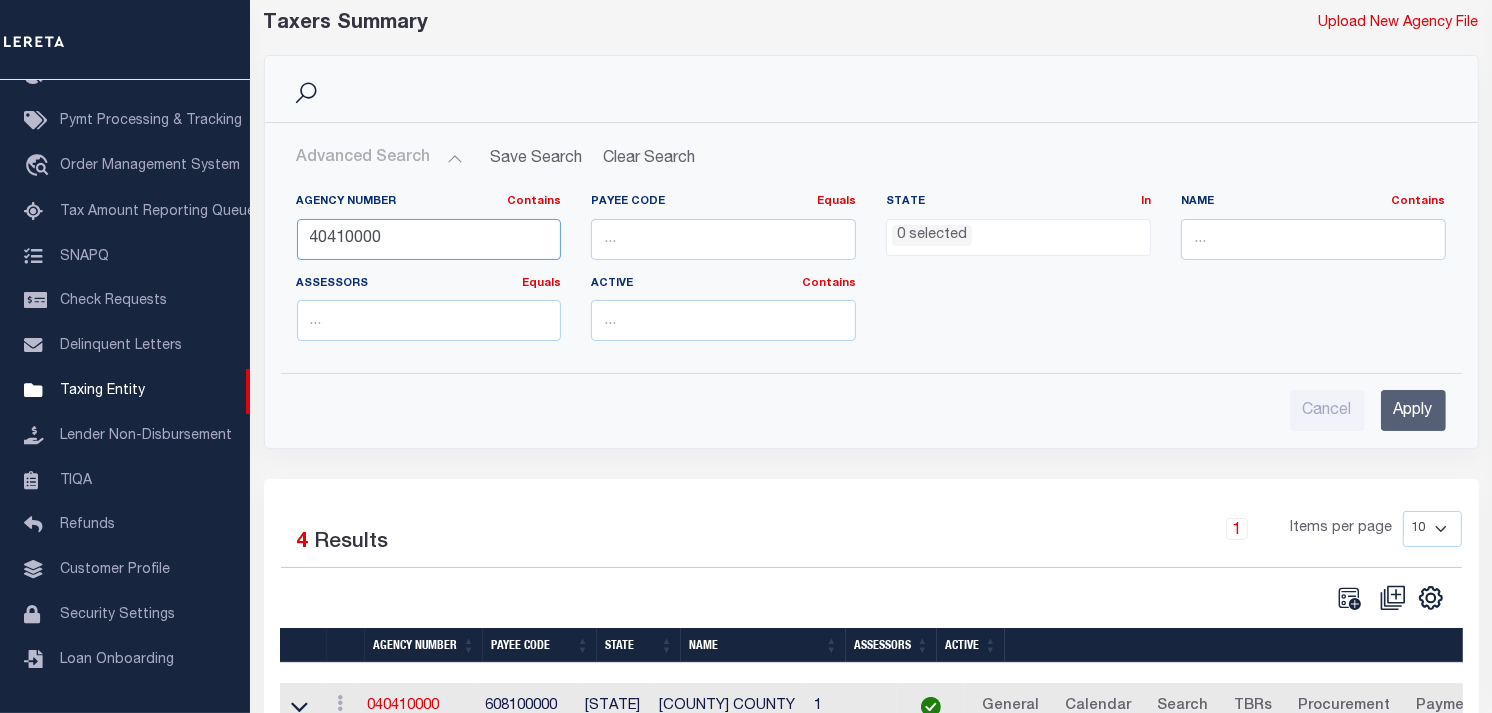 click on "[NUMBER]" at bounding box center [429, 239] 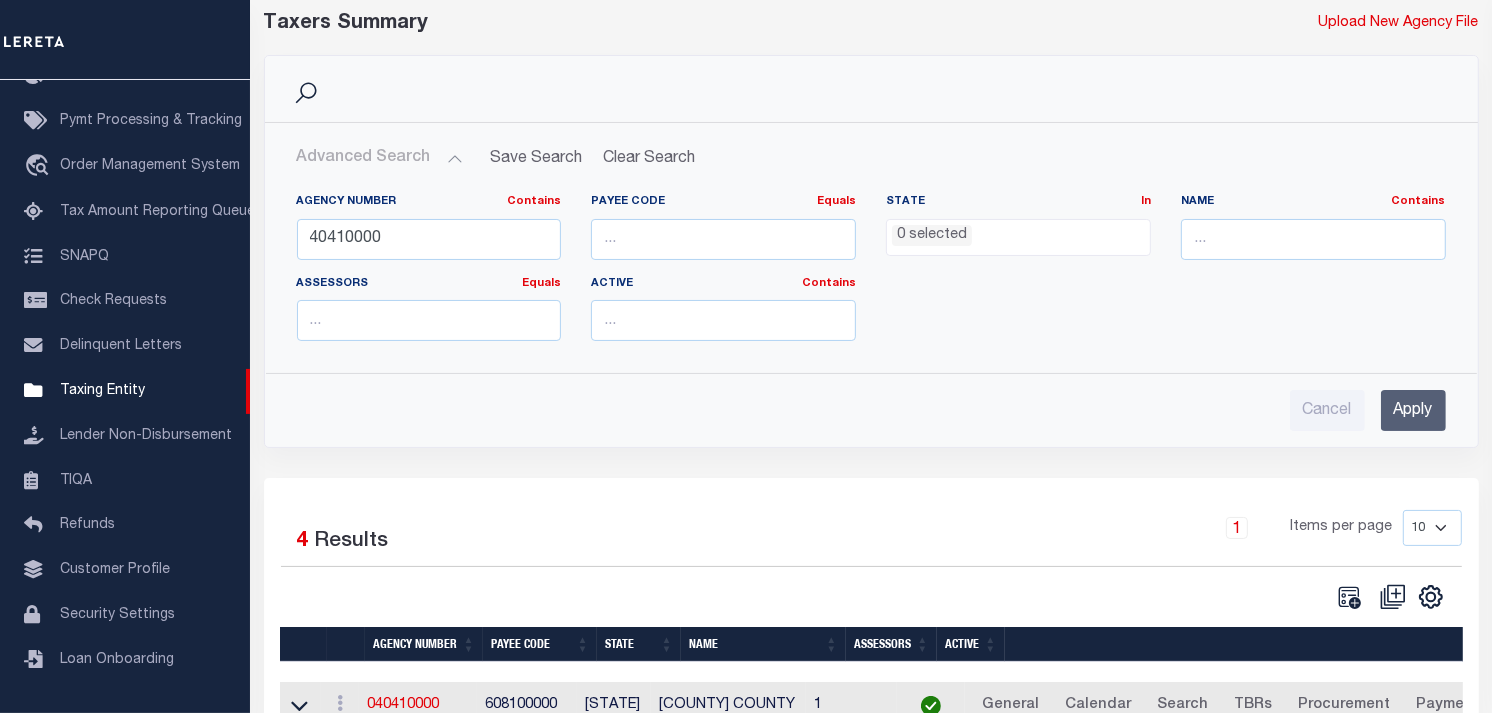 click on "Apply" at bounding box center [1413, 410] 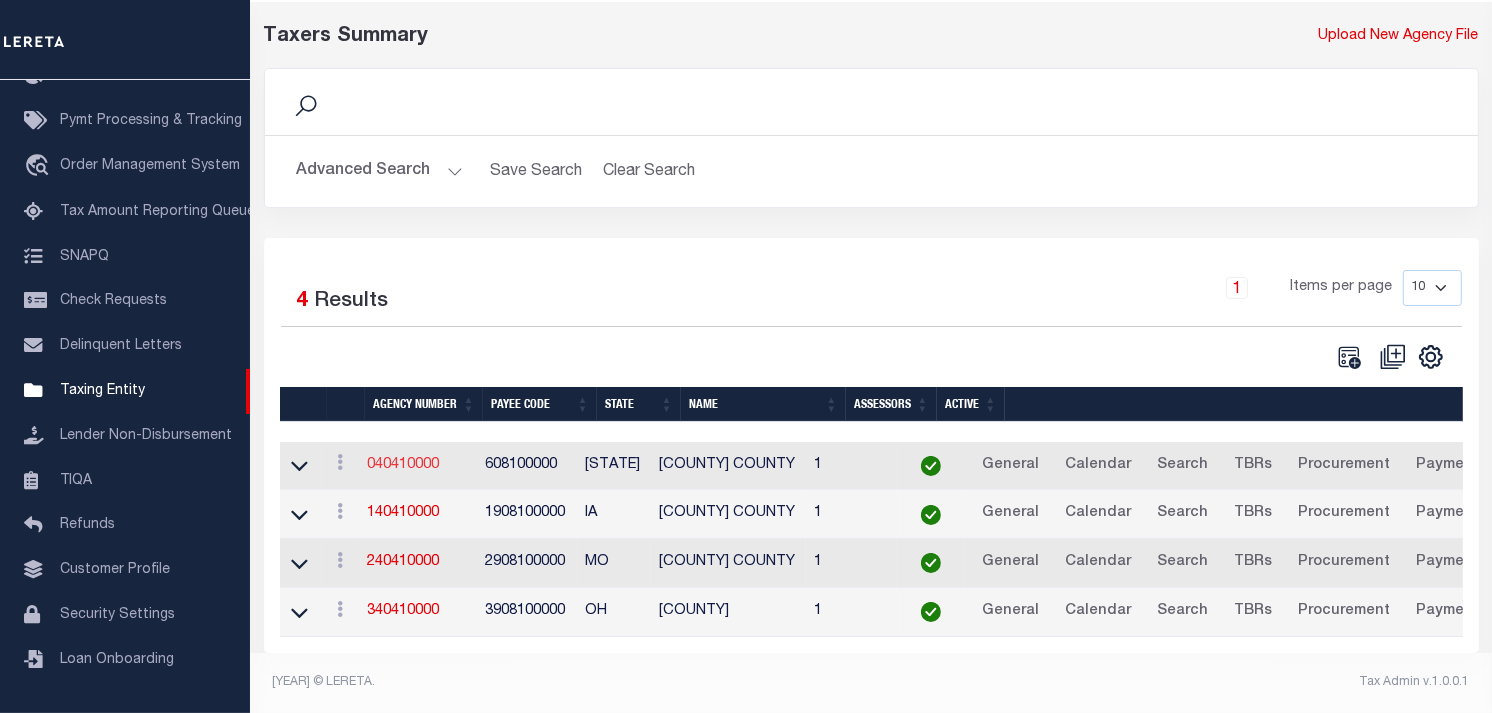 click on "040410000" at bounding box center [403, 465] 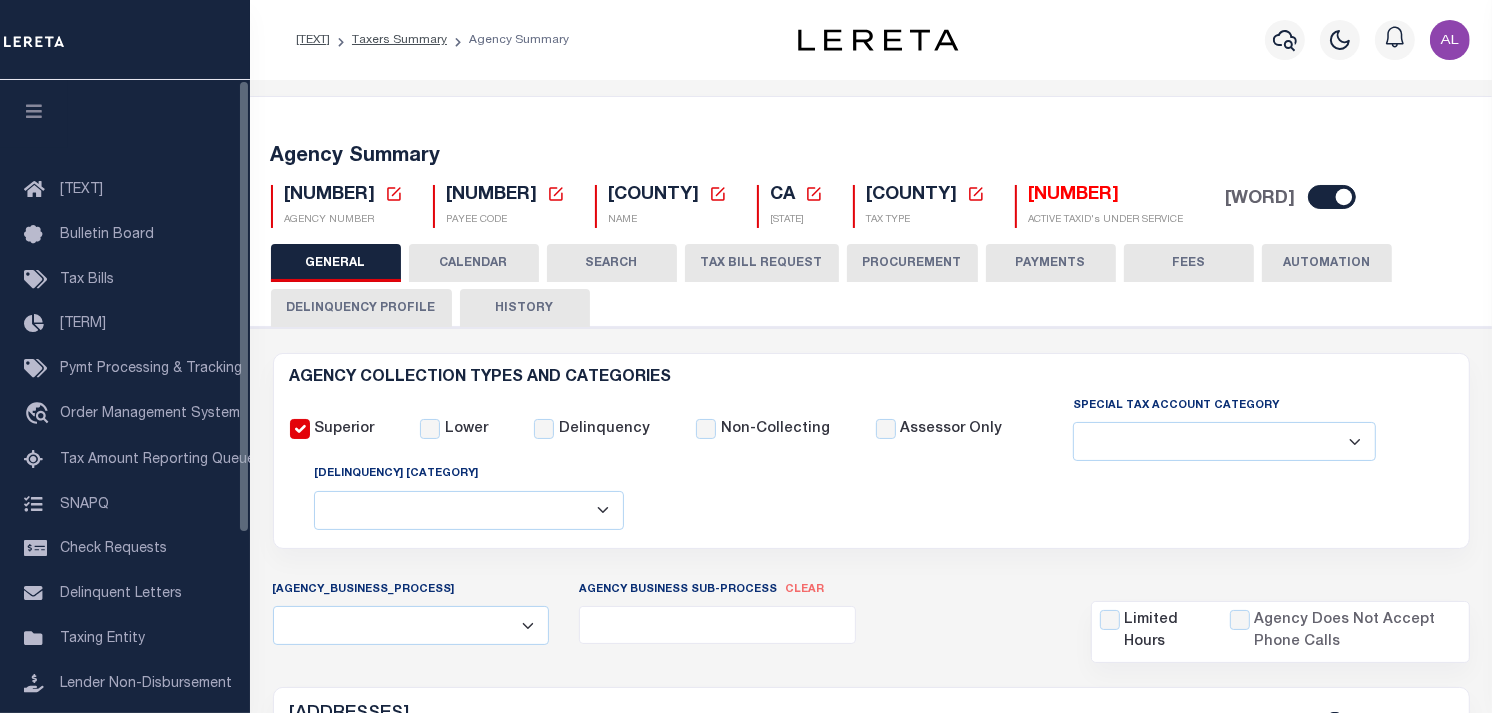 scroll, scrollTop: 561, scrollLeft: 0, axis: vertical 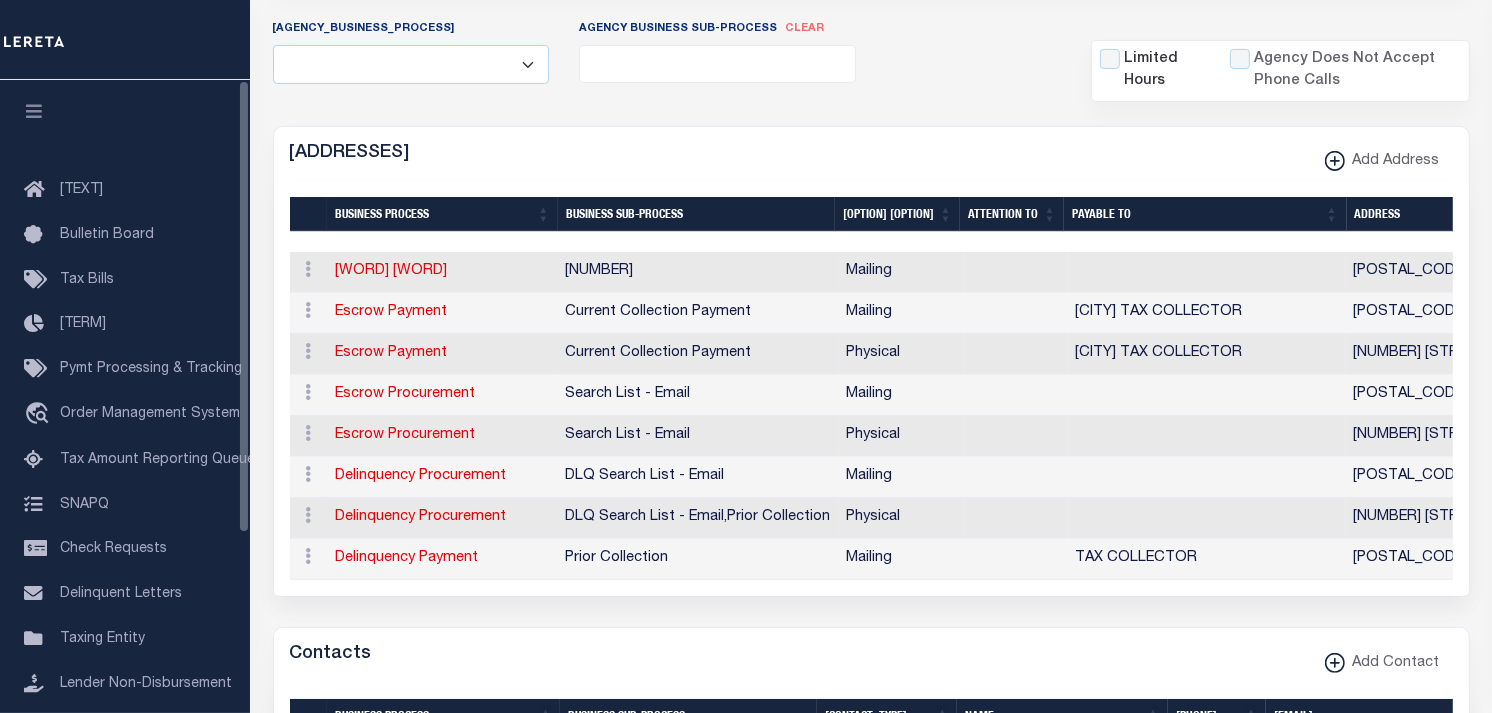 click at bounding box center [34, 111] 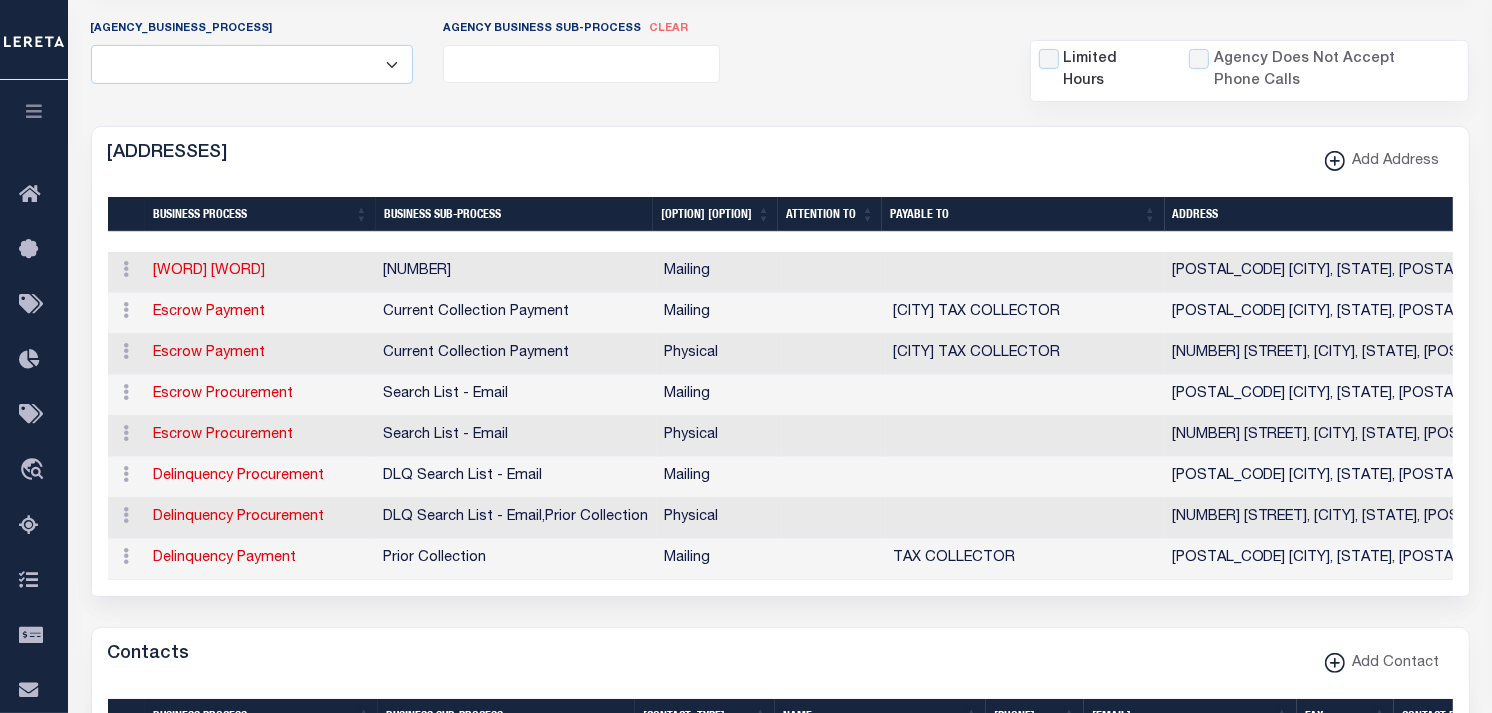 click on "Addresses
Add Address" at bounding box center [780, 154] 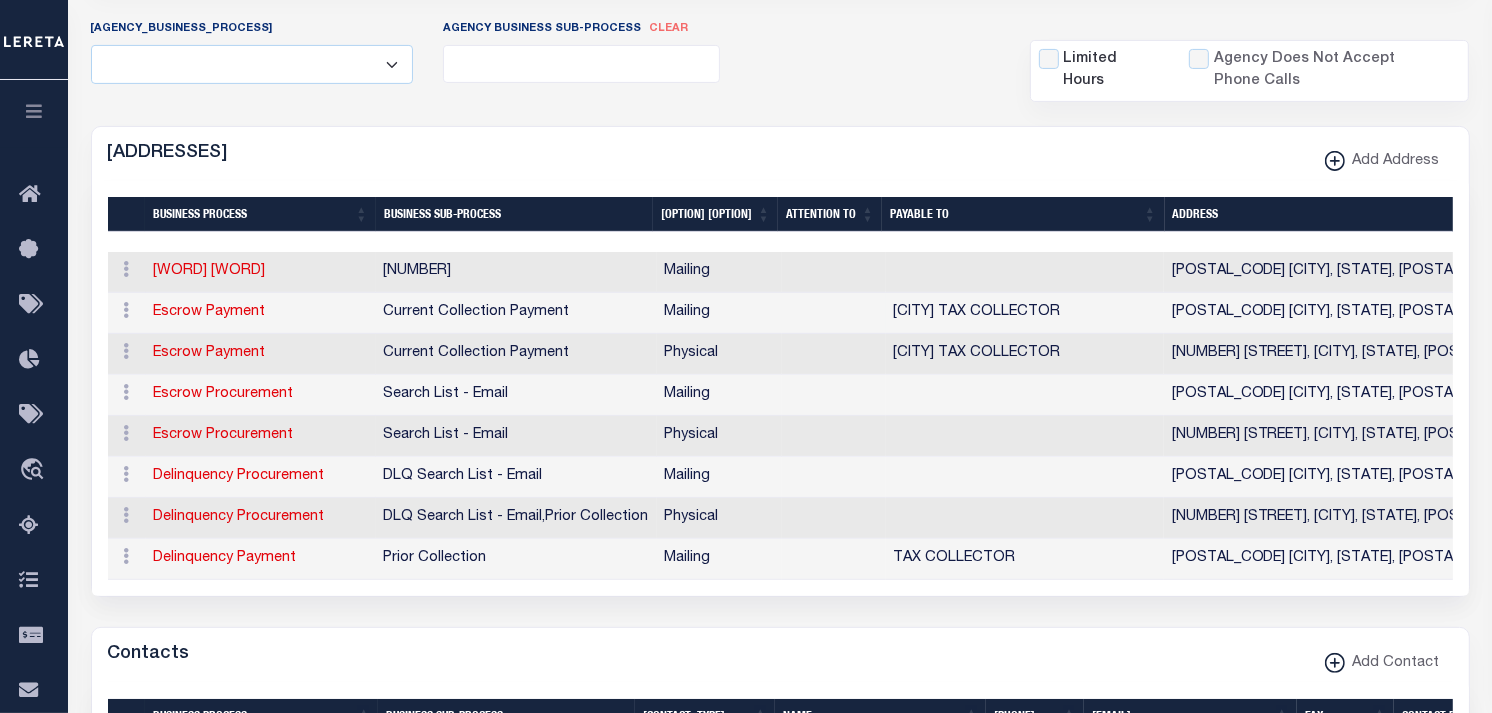 scroll, scrollTop: 0, scrollLeft: 14, axis: horizontal 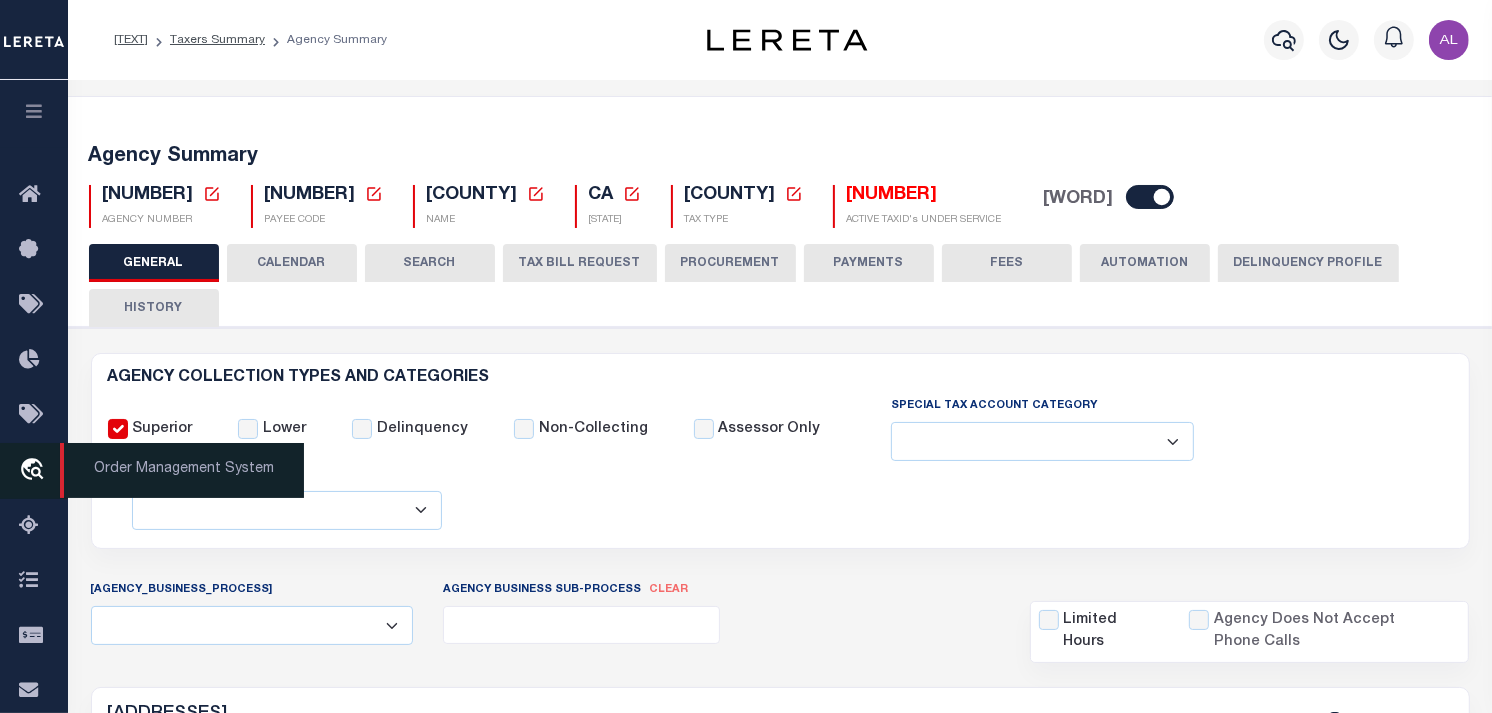 click on "travel_explore" at bounding box center [35, 471] 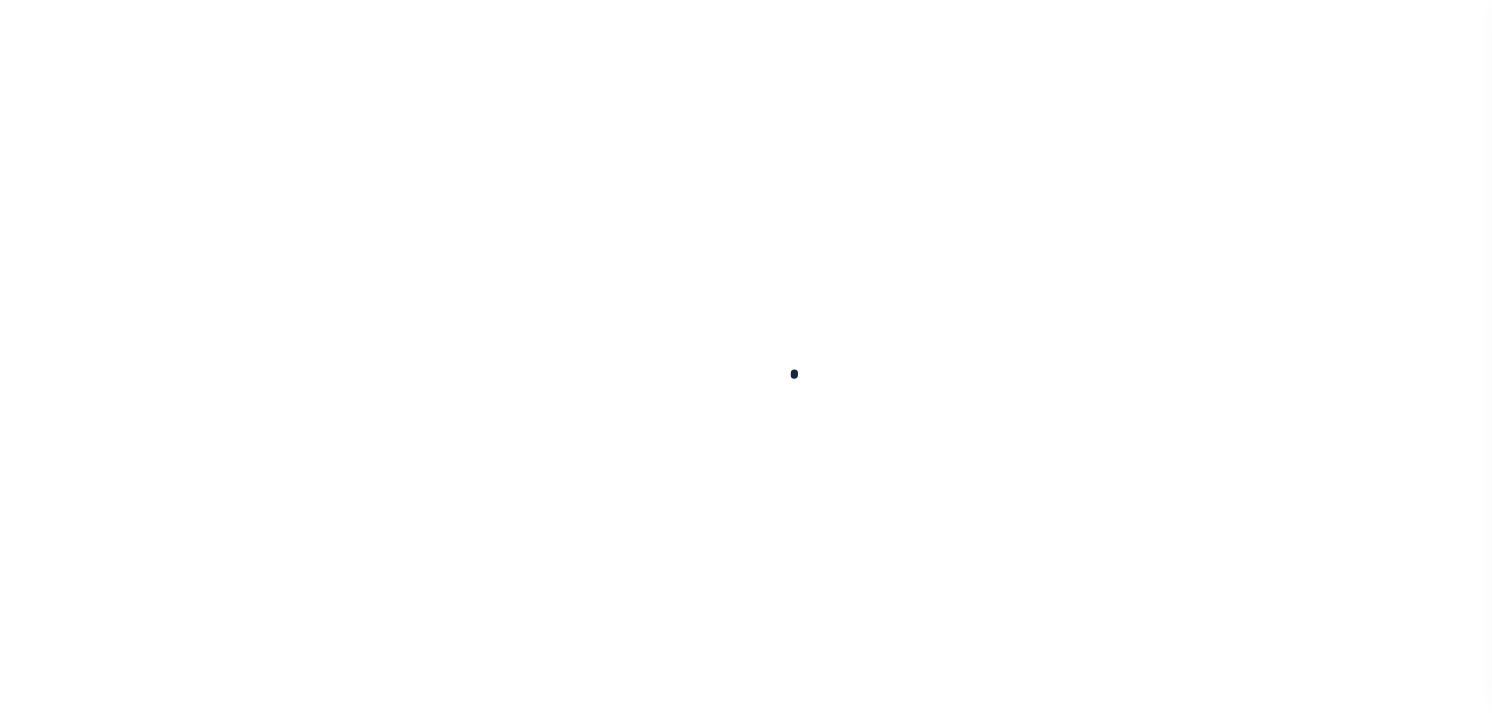 scroll, scrollTop: 0, scrollLeft: 0, axis: both 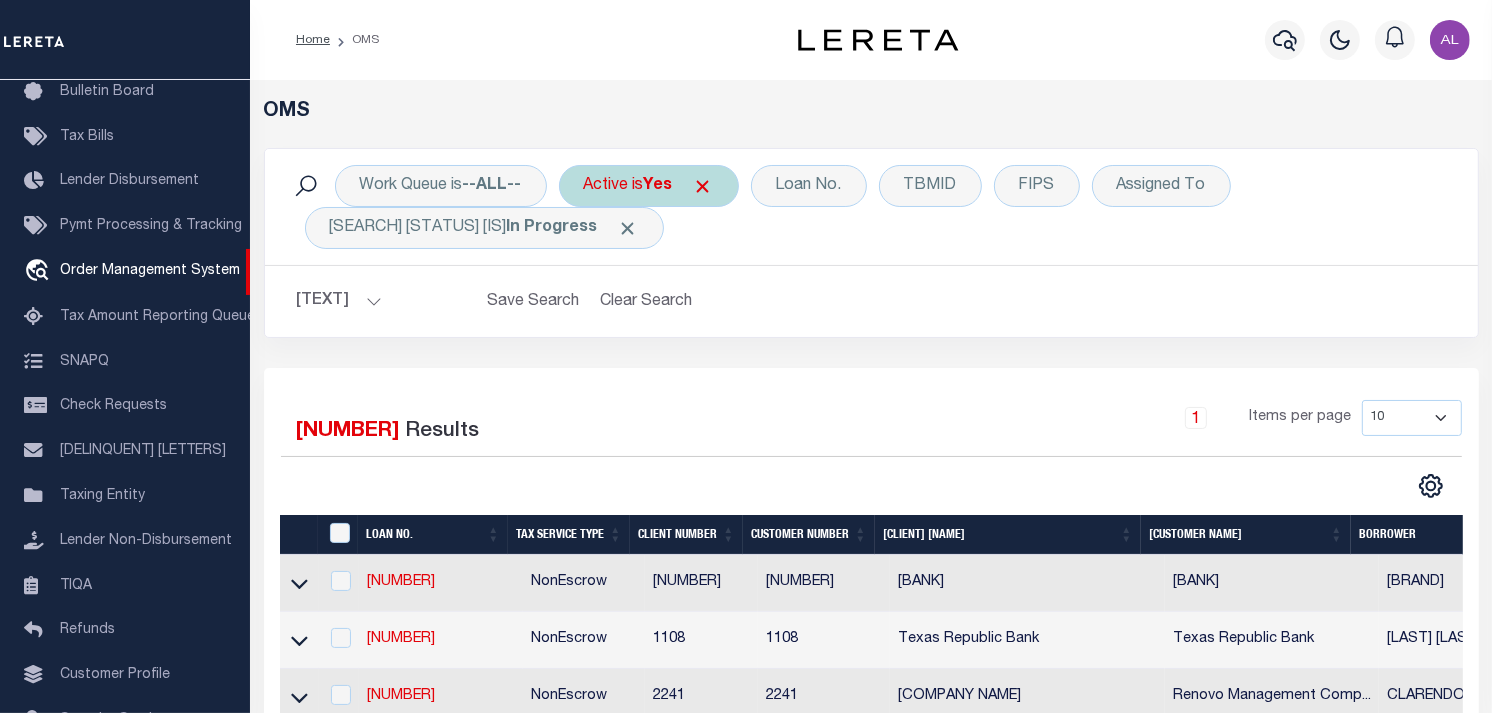 click at bounding box center [703, 186] 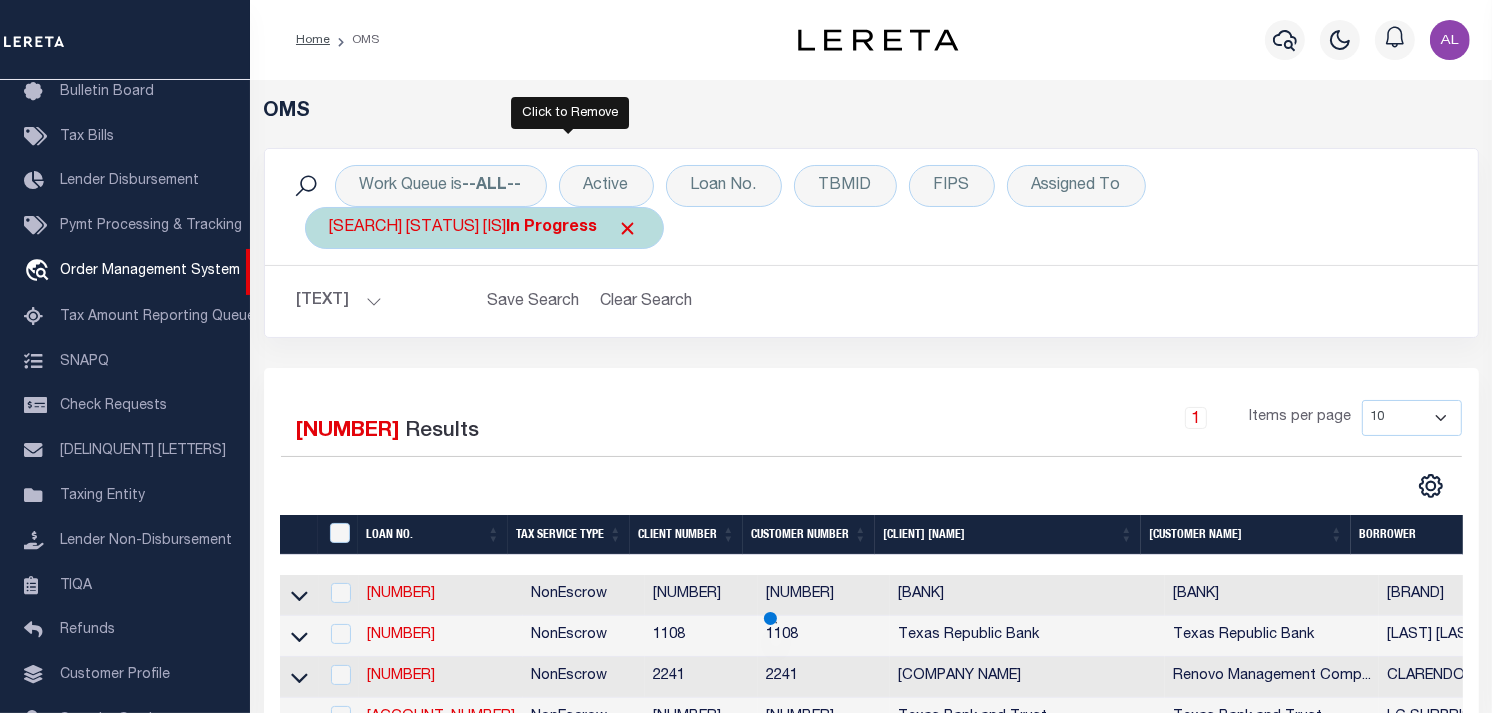 click at bounding box center (628, 228) 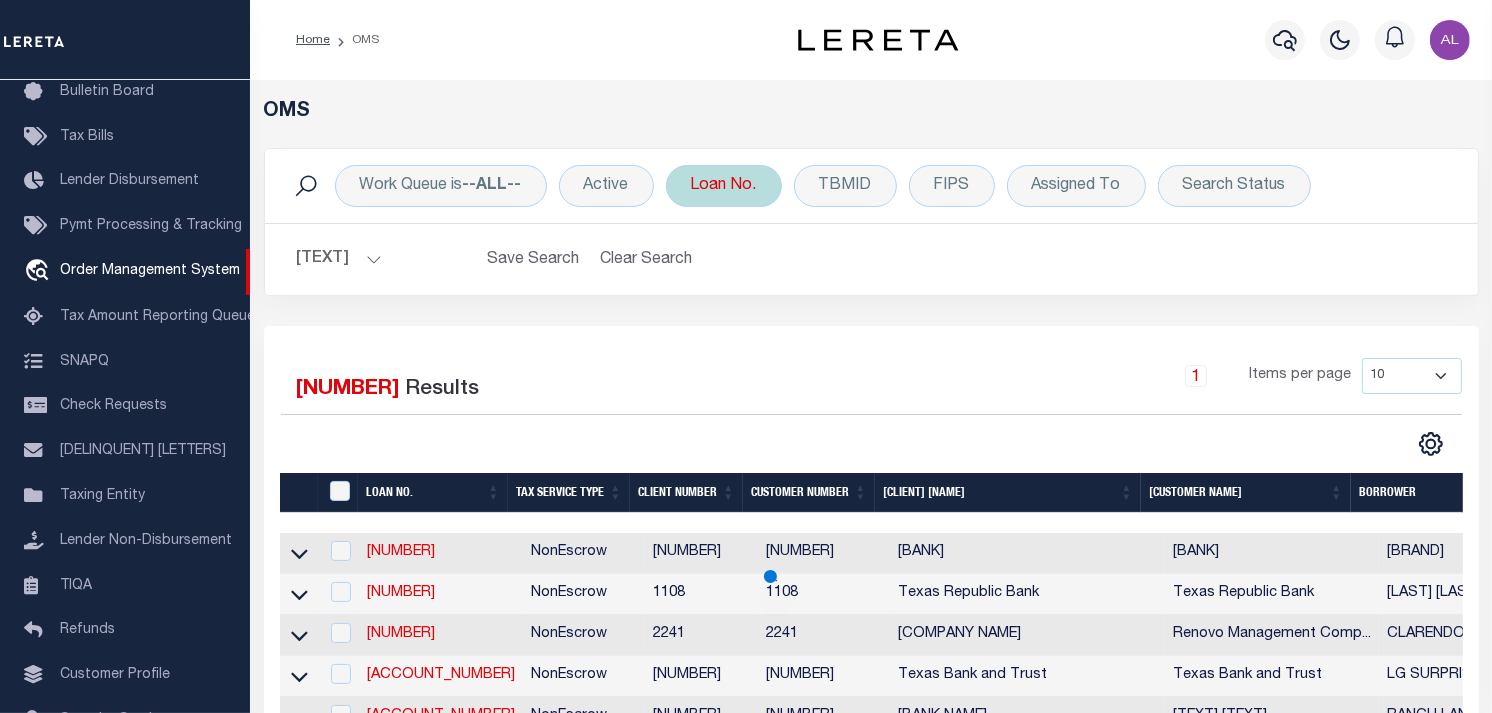 click on "Loan No." at bounding box center (724, 186) 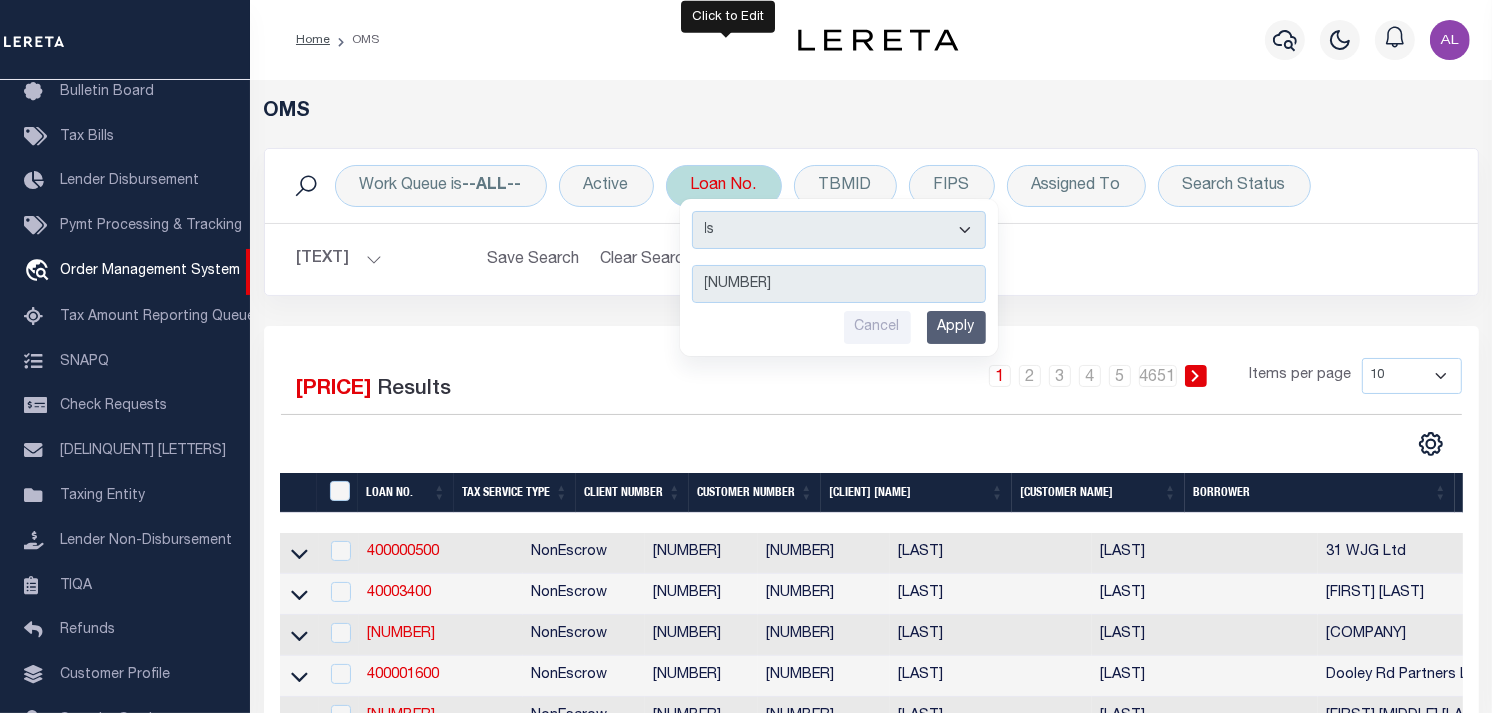 type on "[POSTAL CODE]" 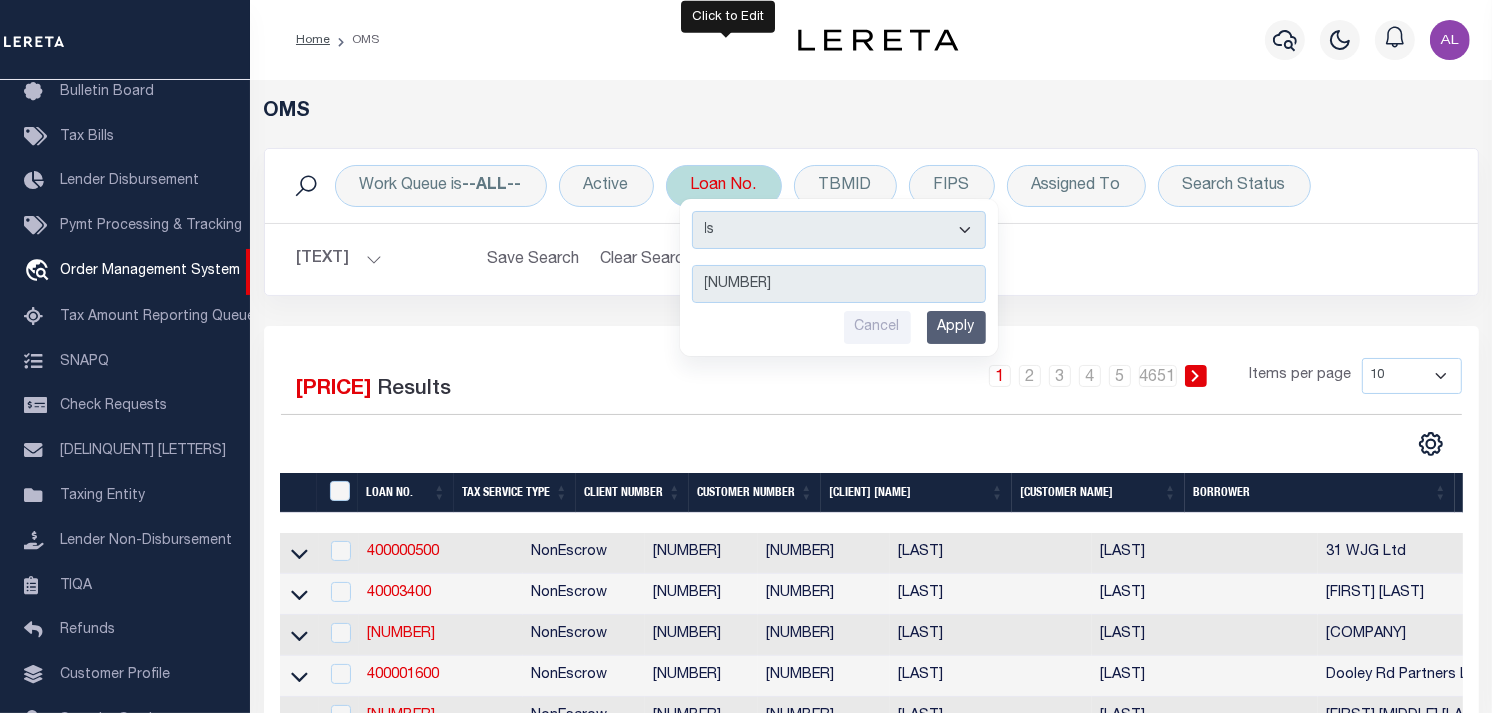 click on "Apply" at bounding box center (956, 327) 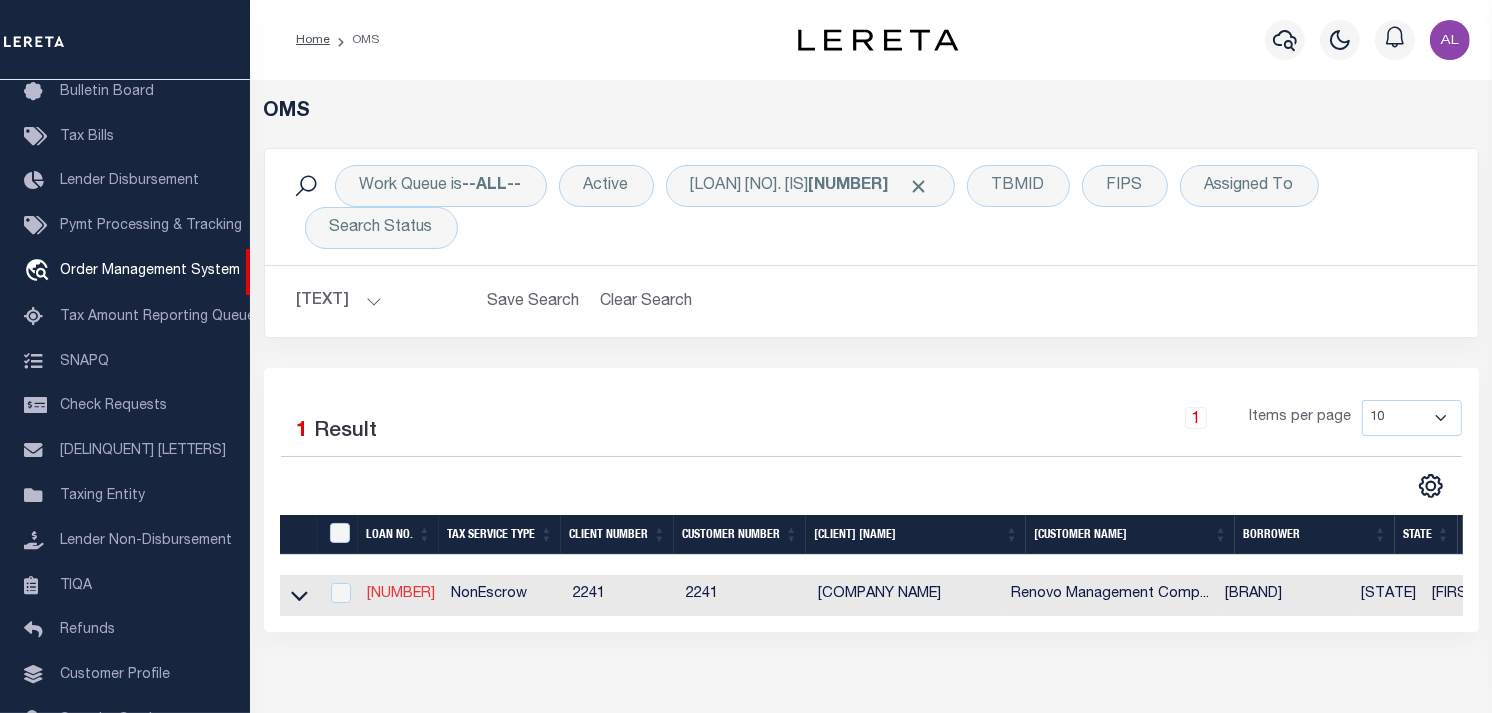 click on "[POSTAL CODE]" at bounding box center (401, 594) 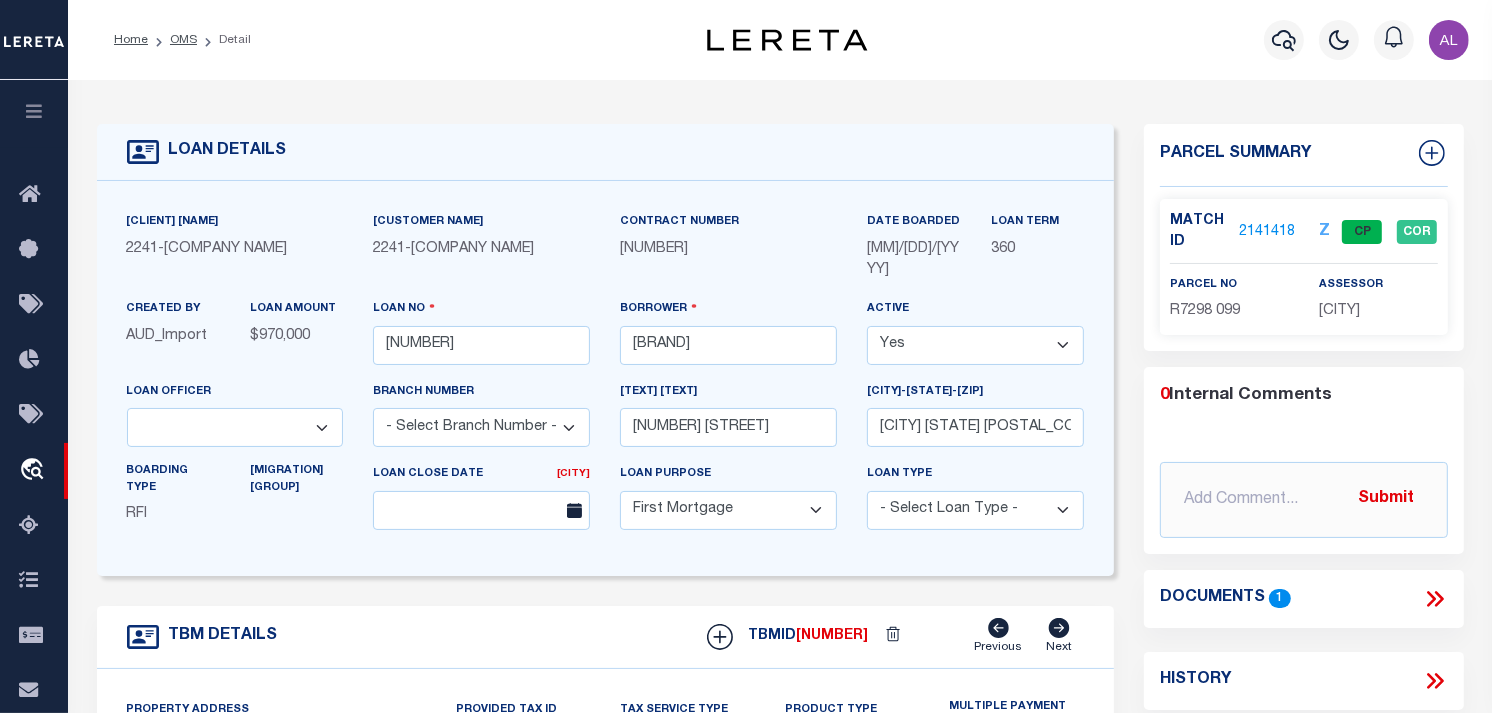 click on "2141418" at bounding box center [1267, 232] 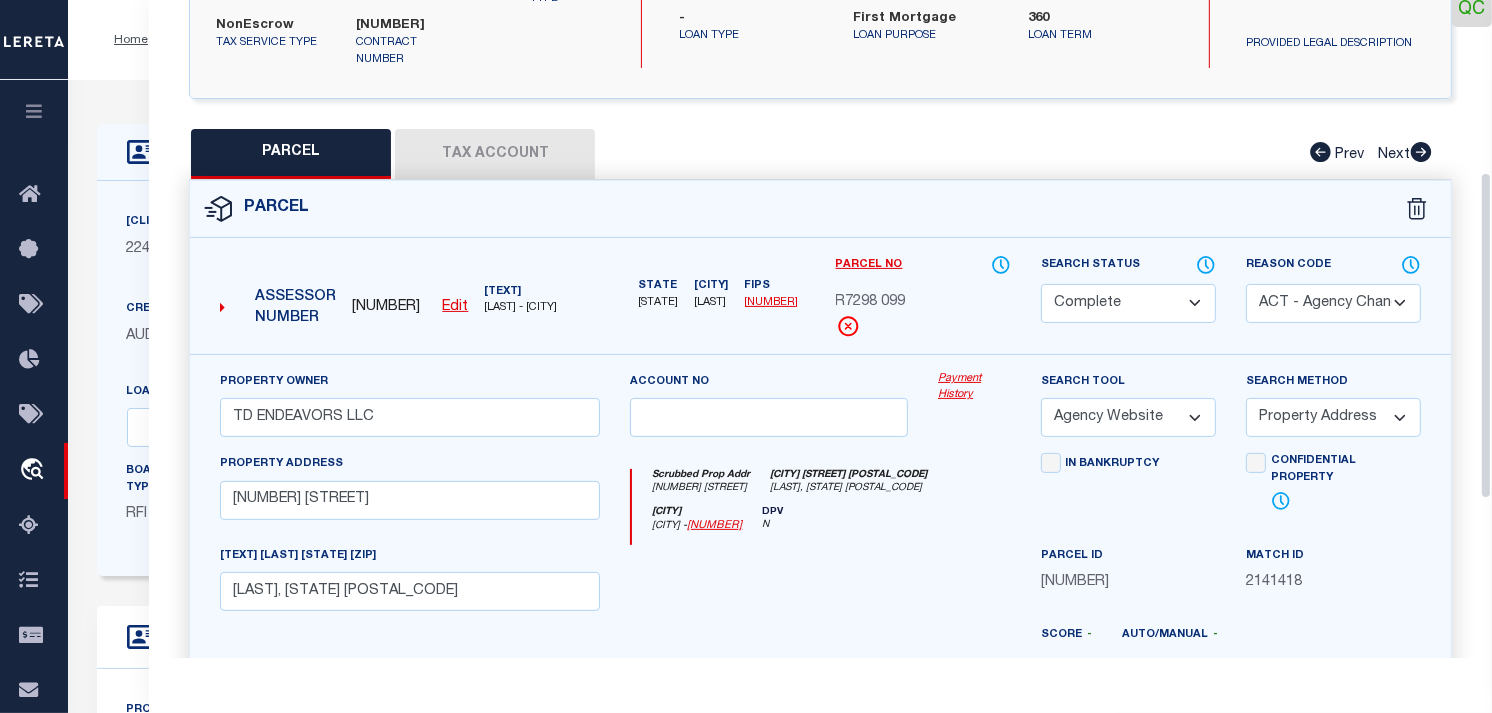 scroll, scrollTop: 347, scrollLeft: 0, axis: vertical 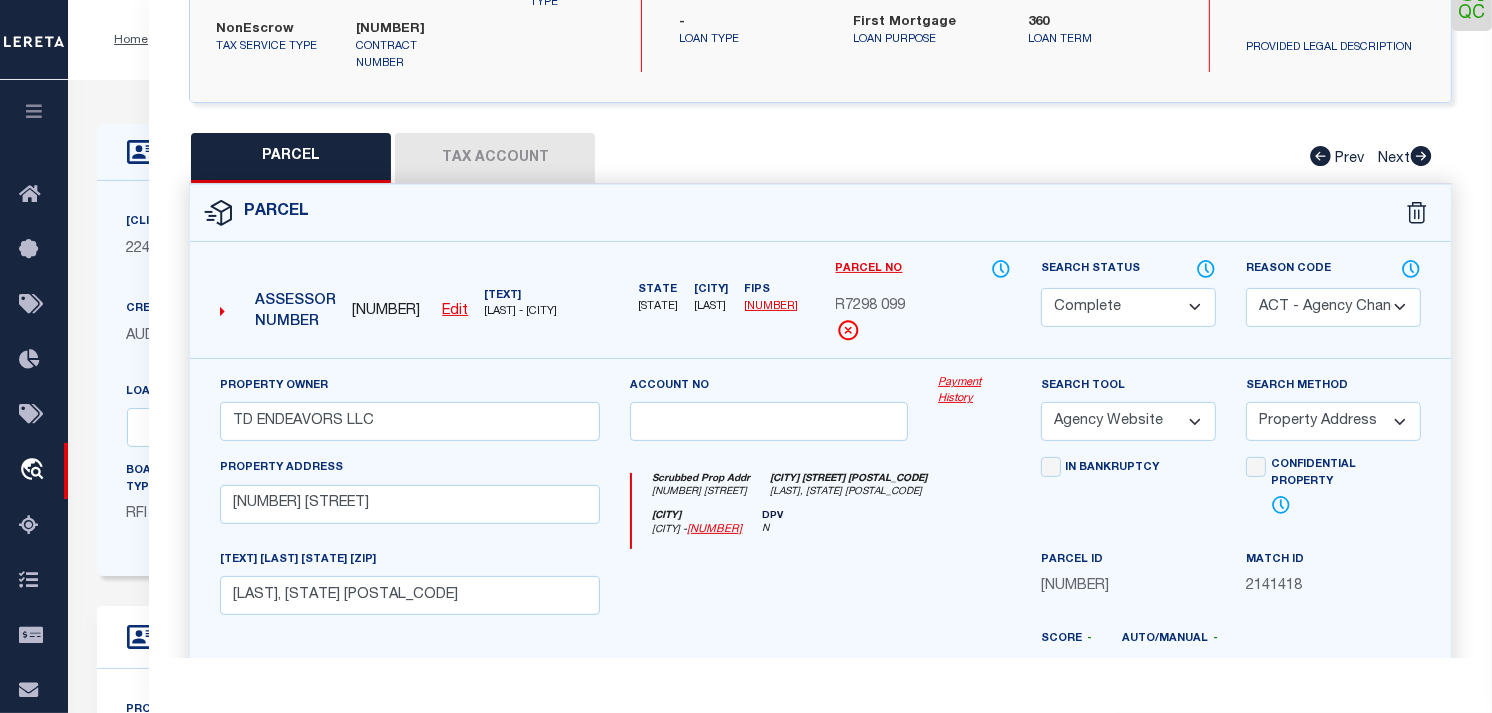 click on "Tax Account" at bounding box center [495, 158] 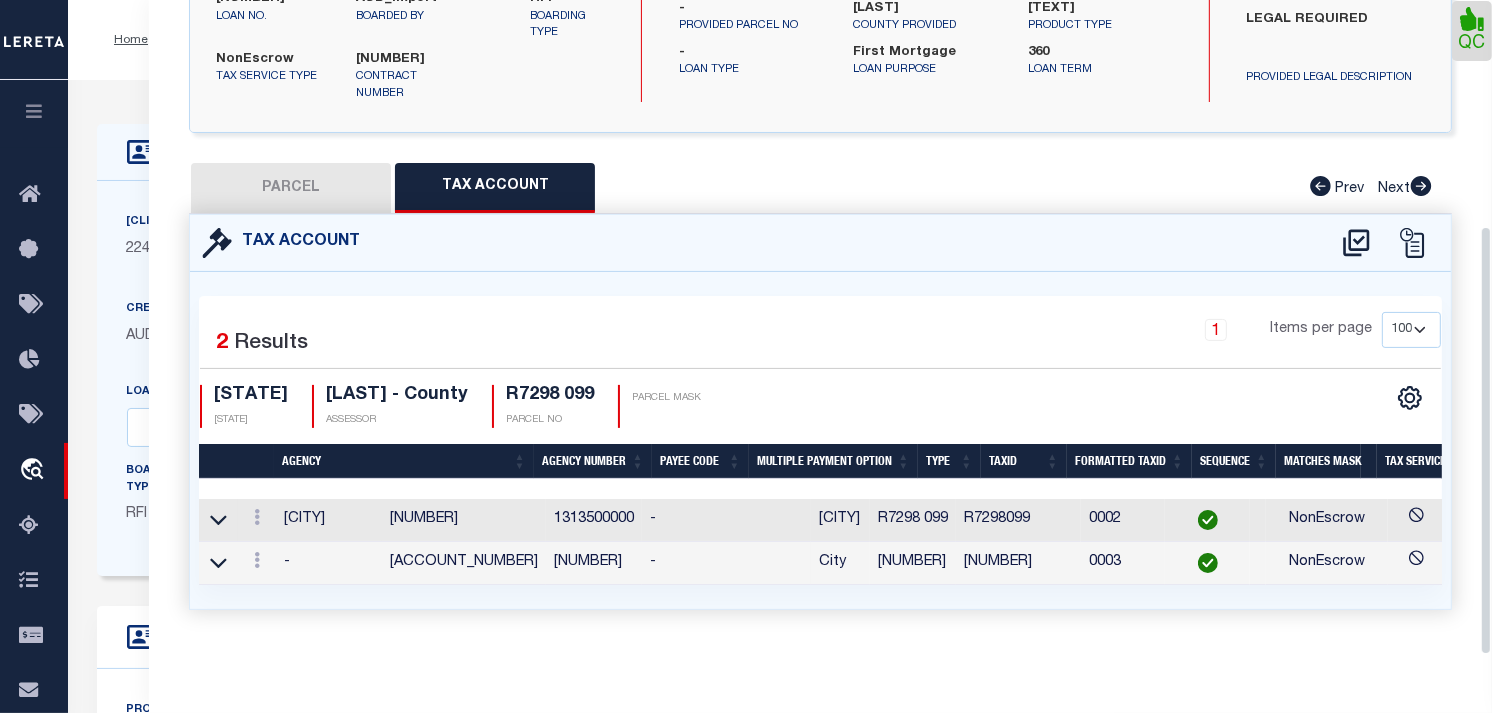 scroll, scrollTop: 346, scrollLeft: 0, axis: vertical 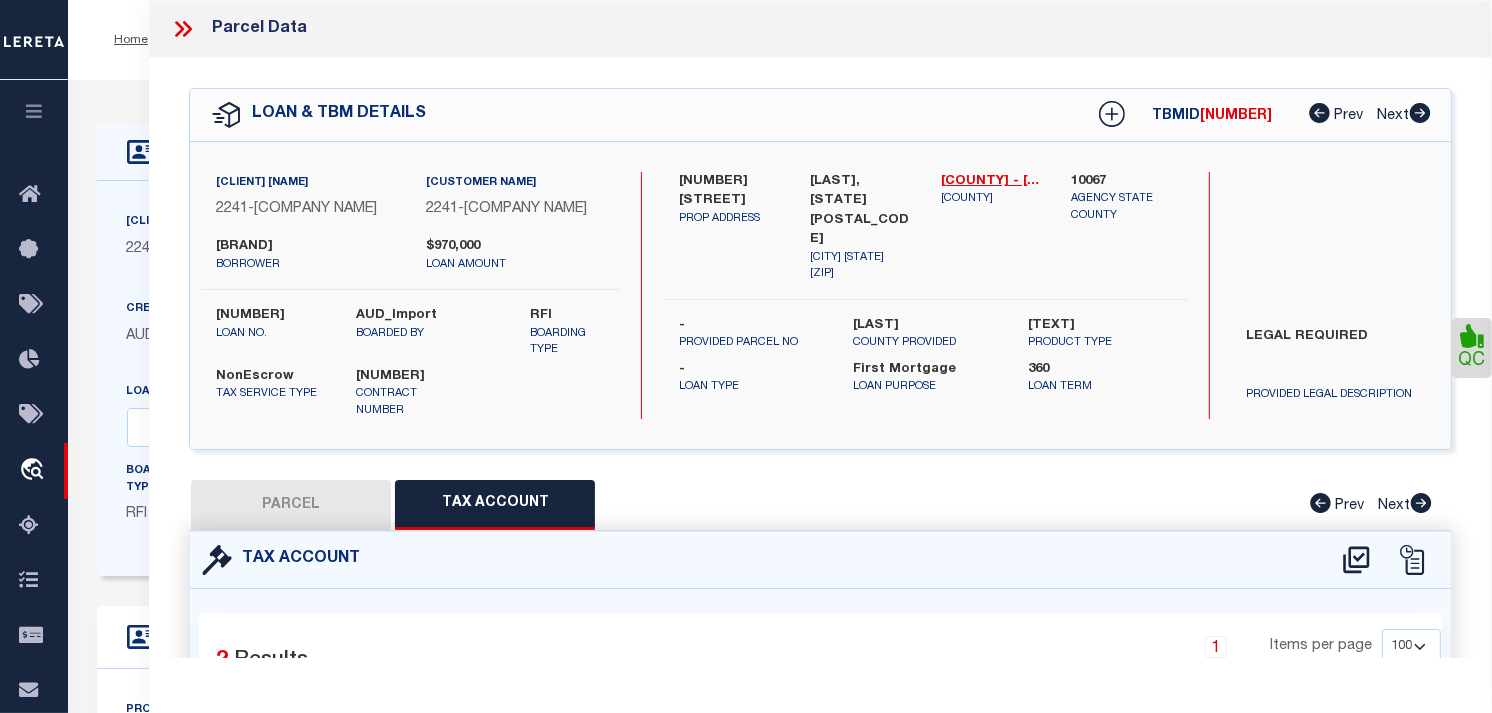 click at bounding box center [34, 111] 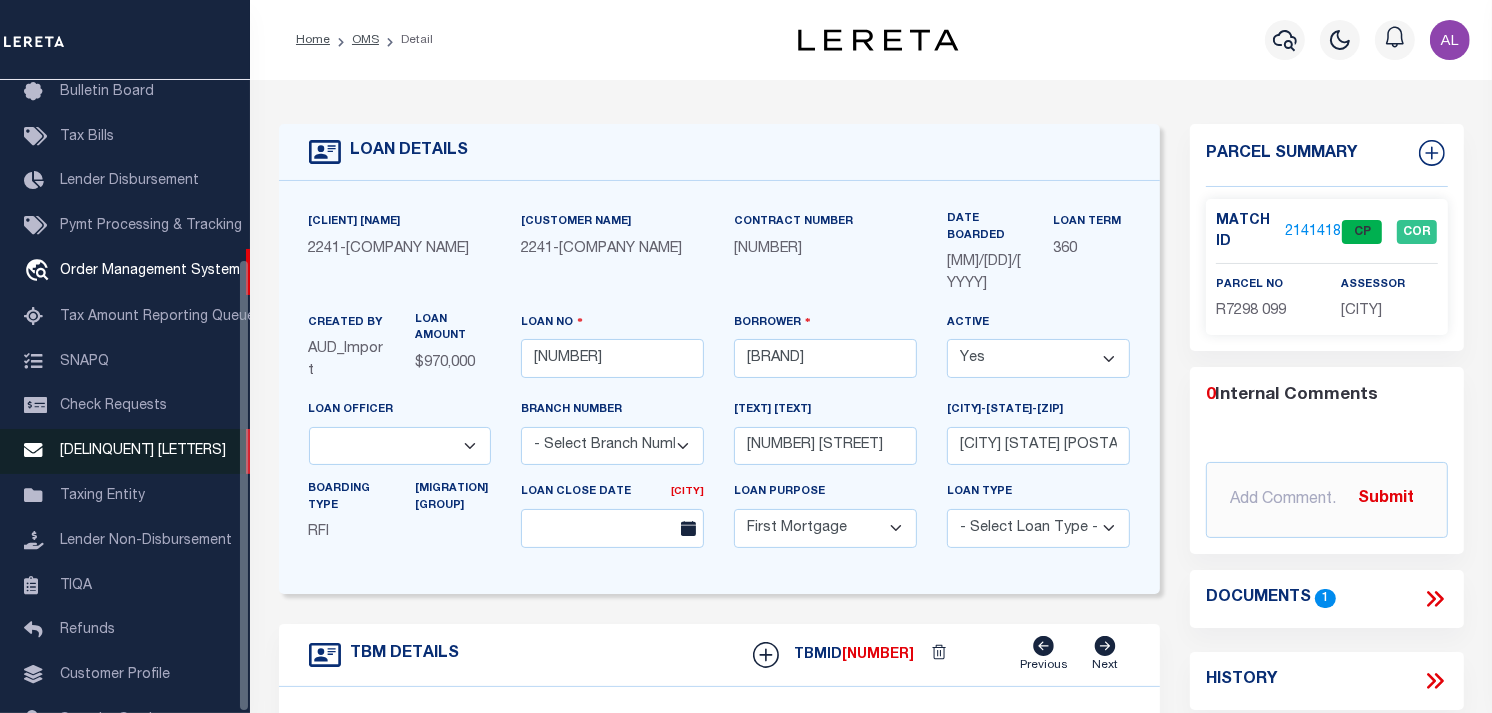 scroll, scrollTop: 251, scrollLeft: 0, axis: vertical 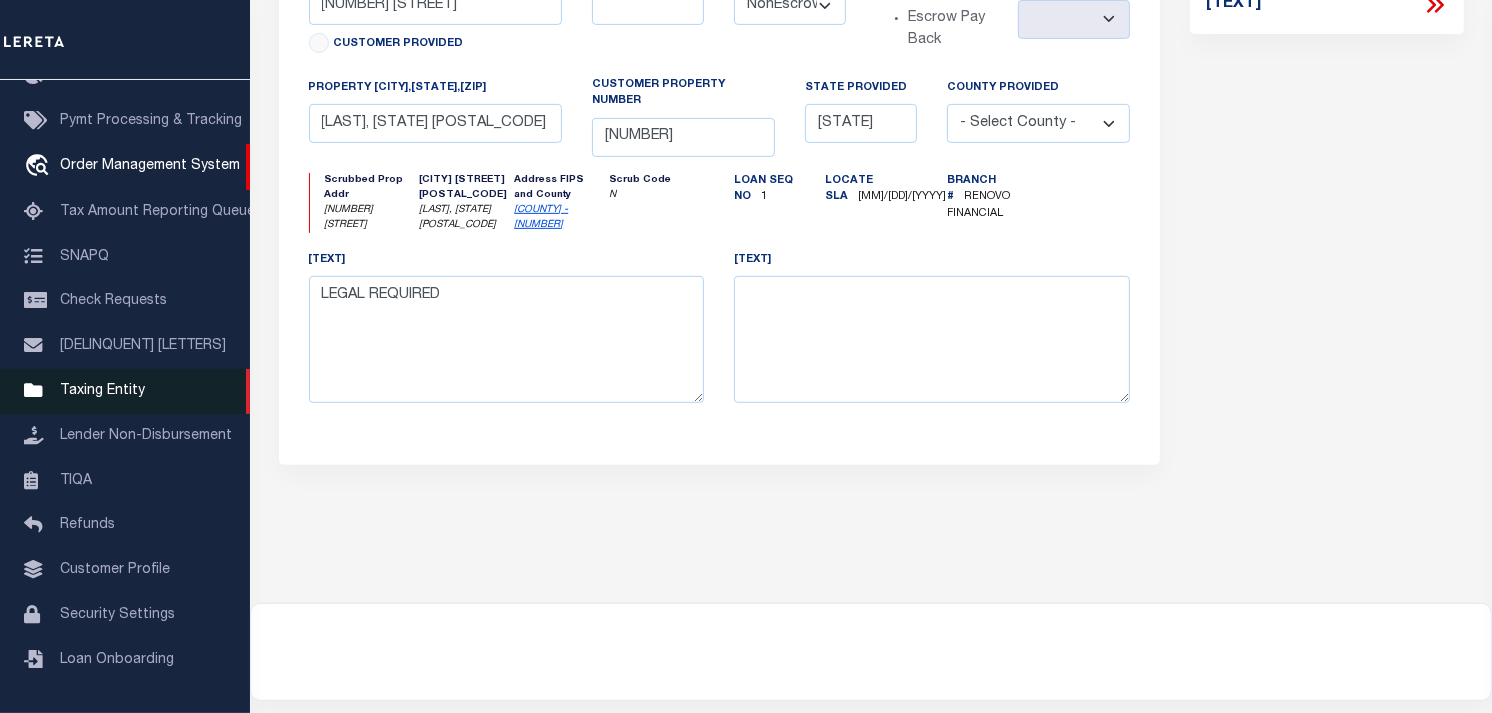 click on "Taxing Entity" at bounding box center (102, 391) 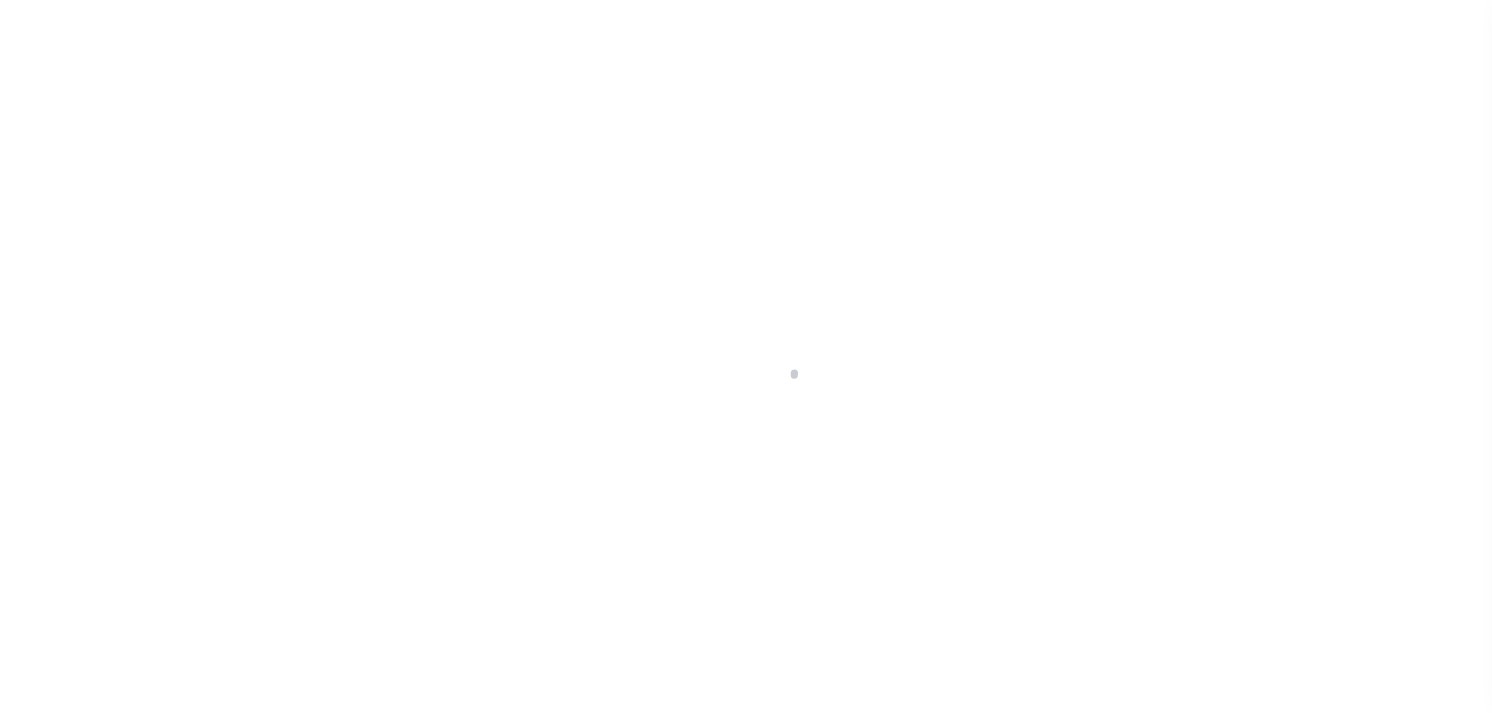 scroll, scrollTop: 0, scrollLeft: 0, axis: both 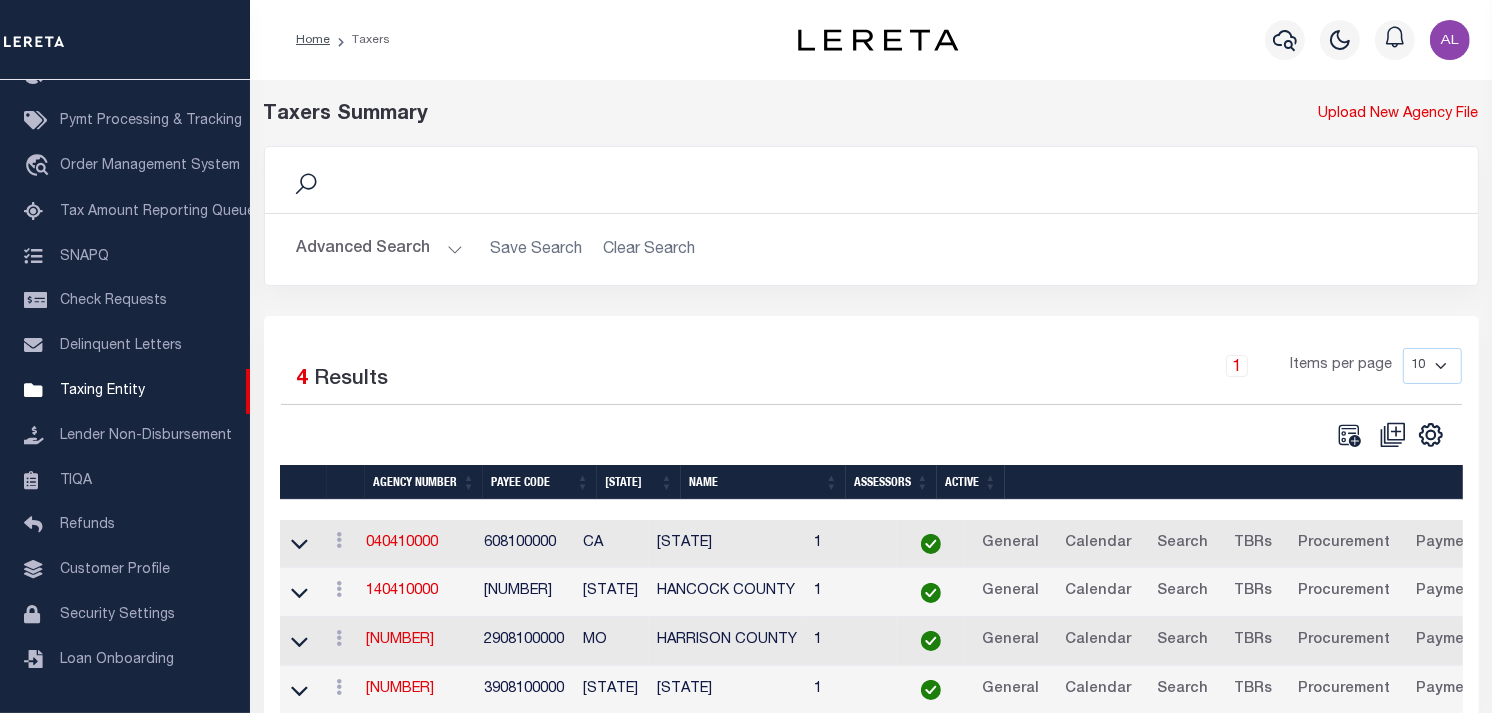 click on "Advanced Search" at bounding box center [380, 249] 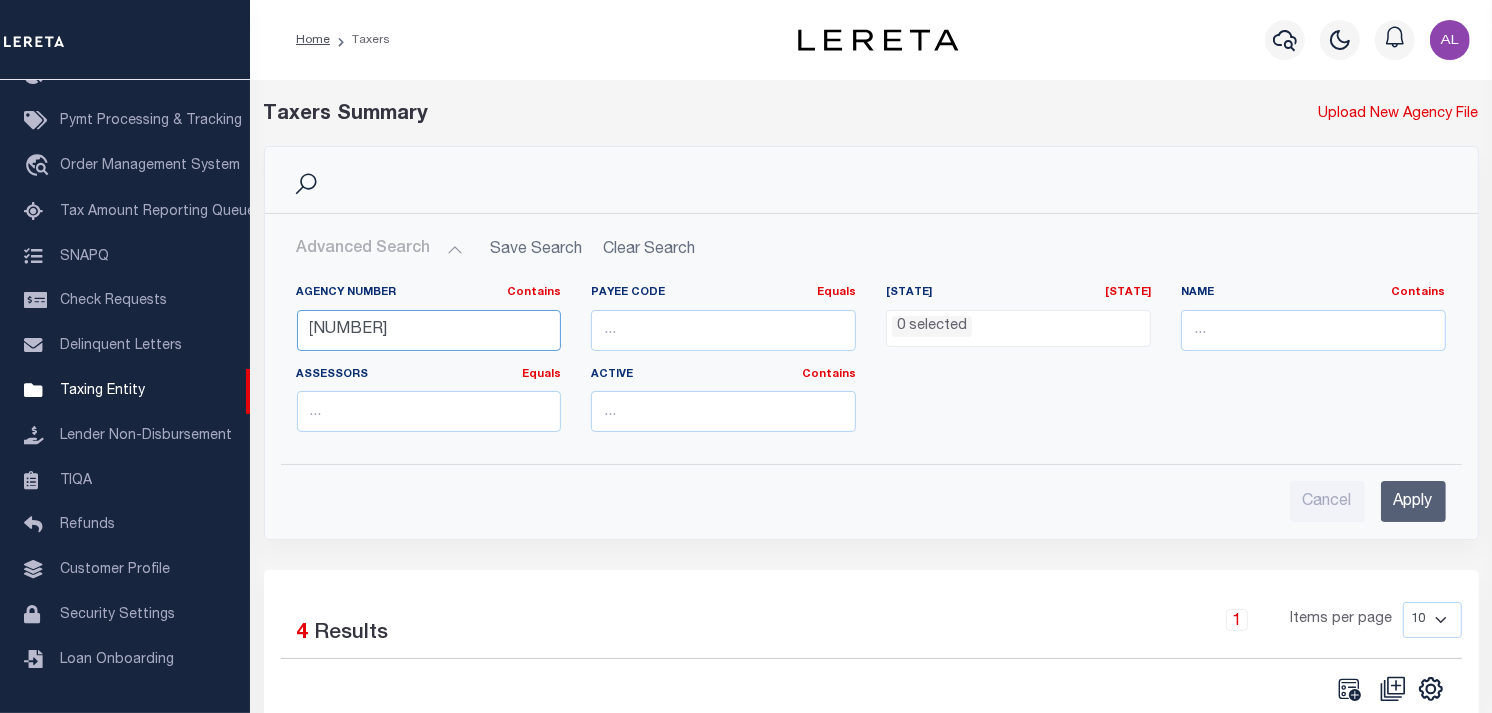 click on "[NUMBER]" at bounding box center (429, 330) 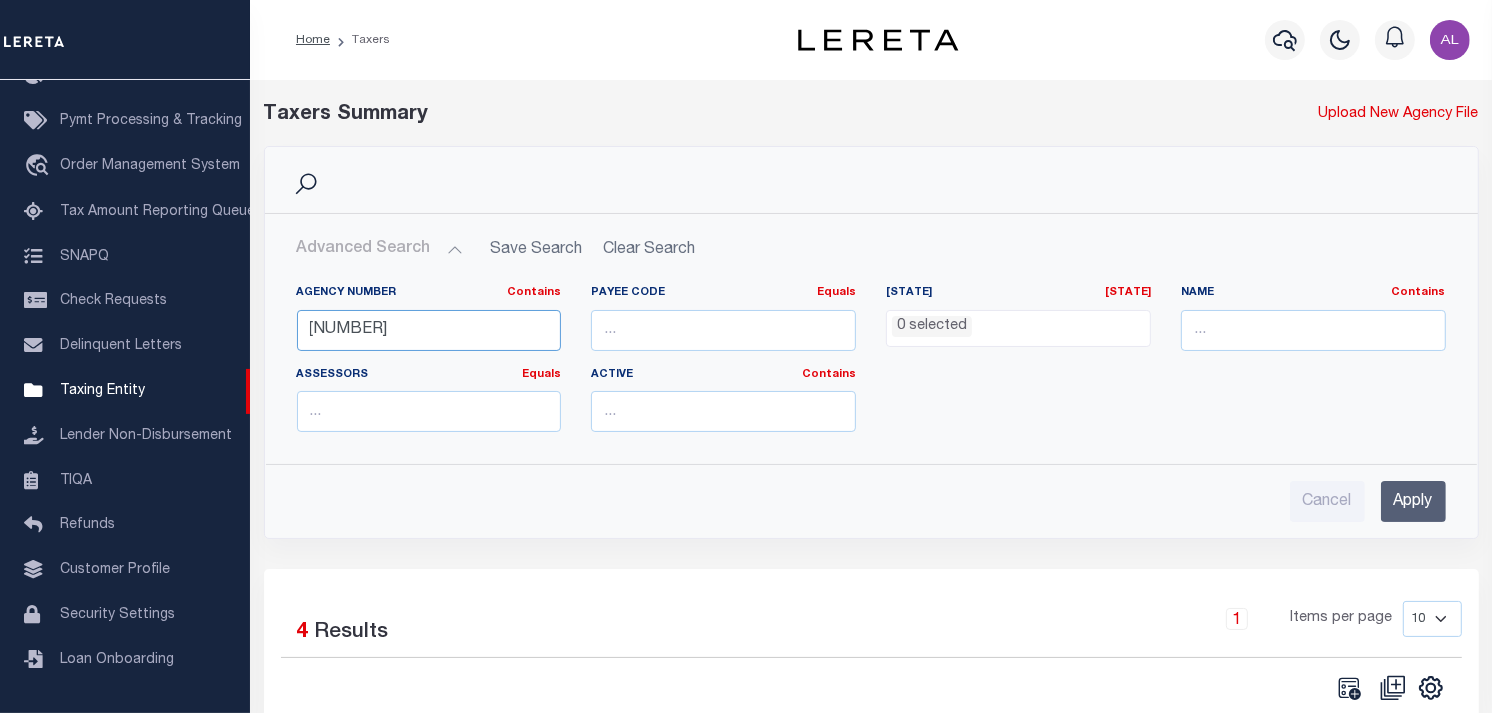 click on "[NUMBER]" at bounding box center [429, 330] 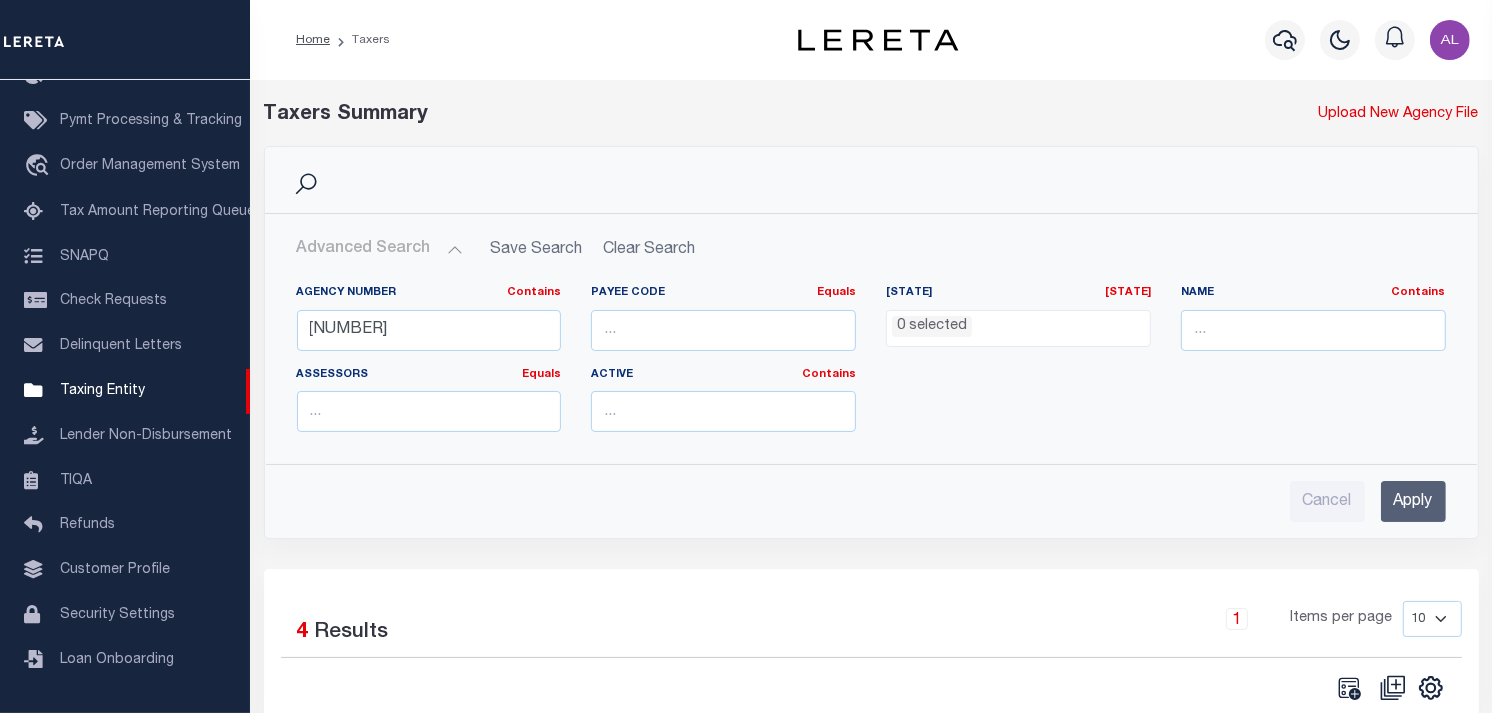 click on "Apply" at bounding box center [1413, 501] 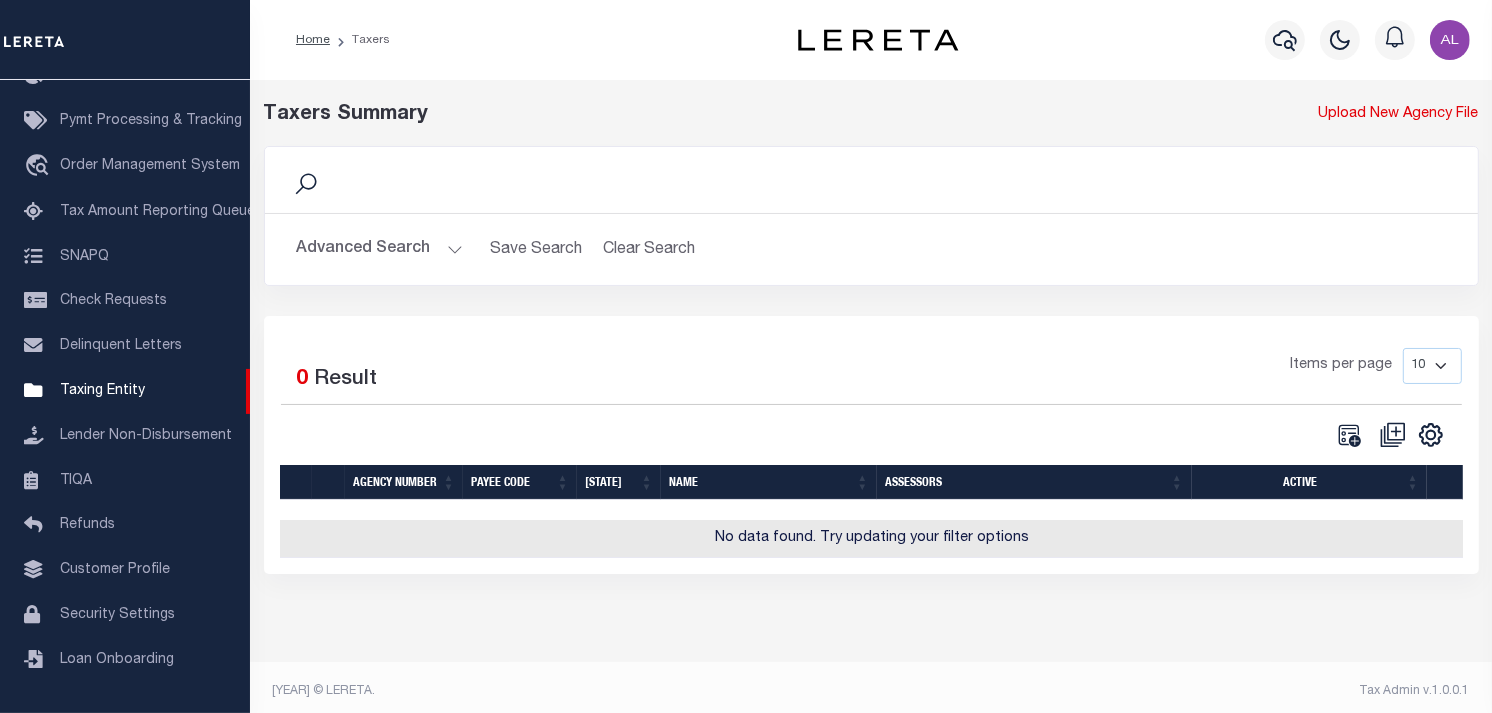 click on "Advanced Search" at bounding box center [380, 249] 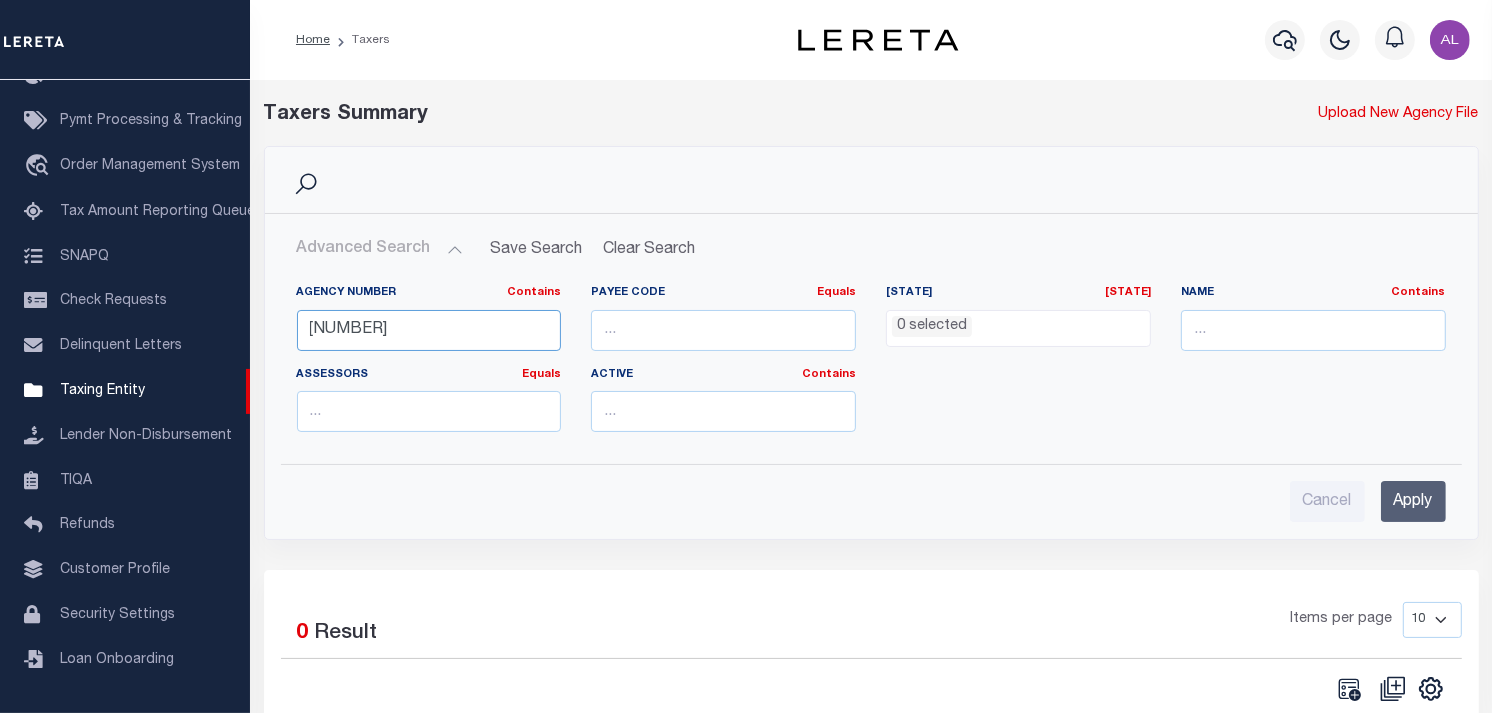 click on "[NUMBER]" at bounding box center [429, 330] 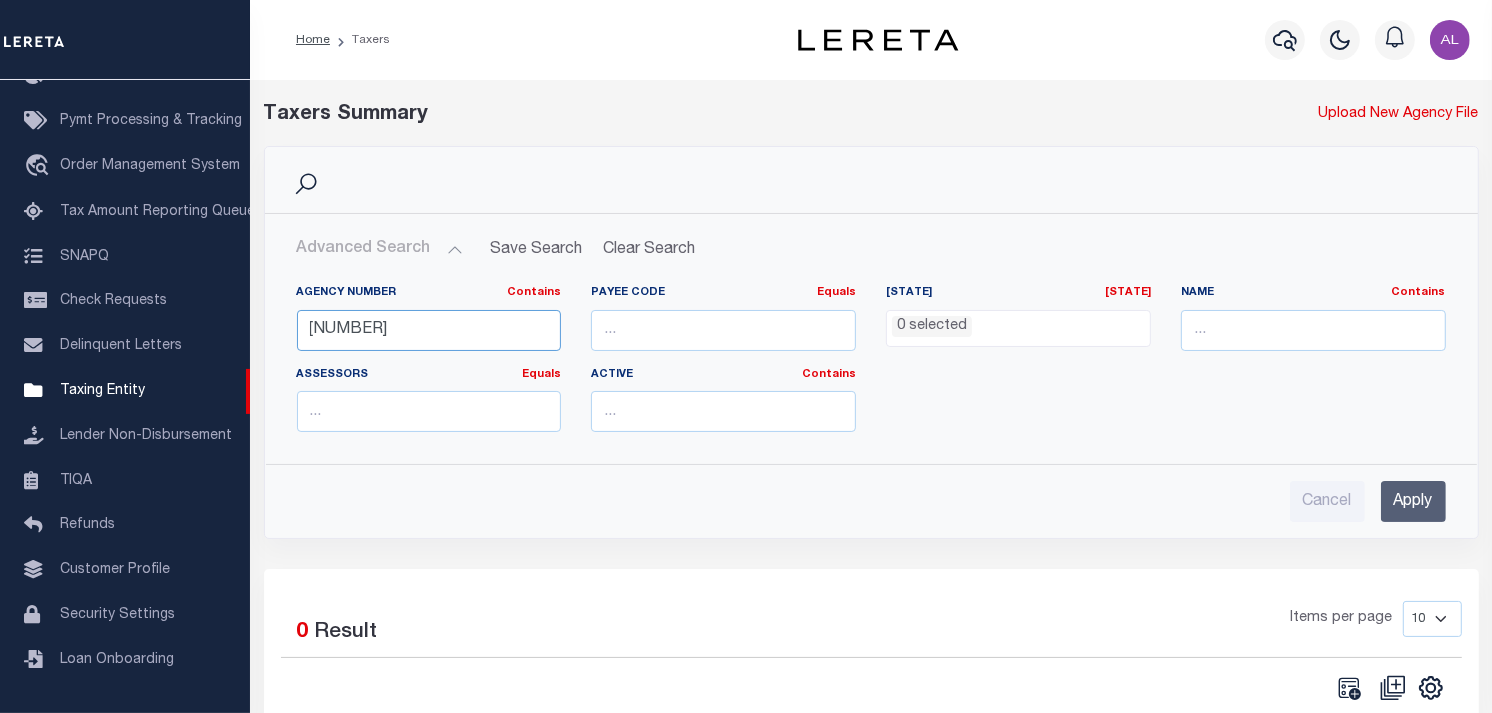 click on "[NUMBER]" at bounding box center (429, 330) 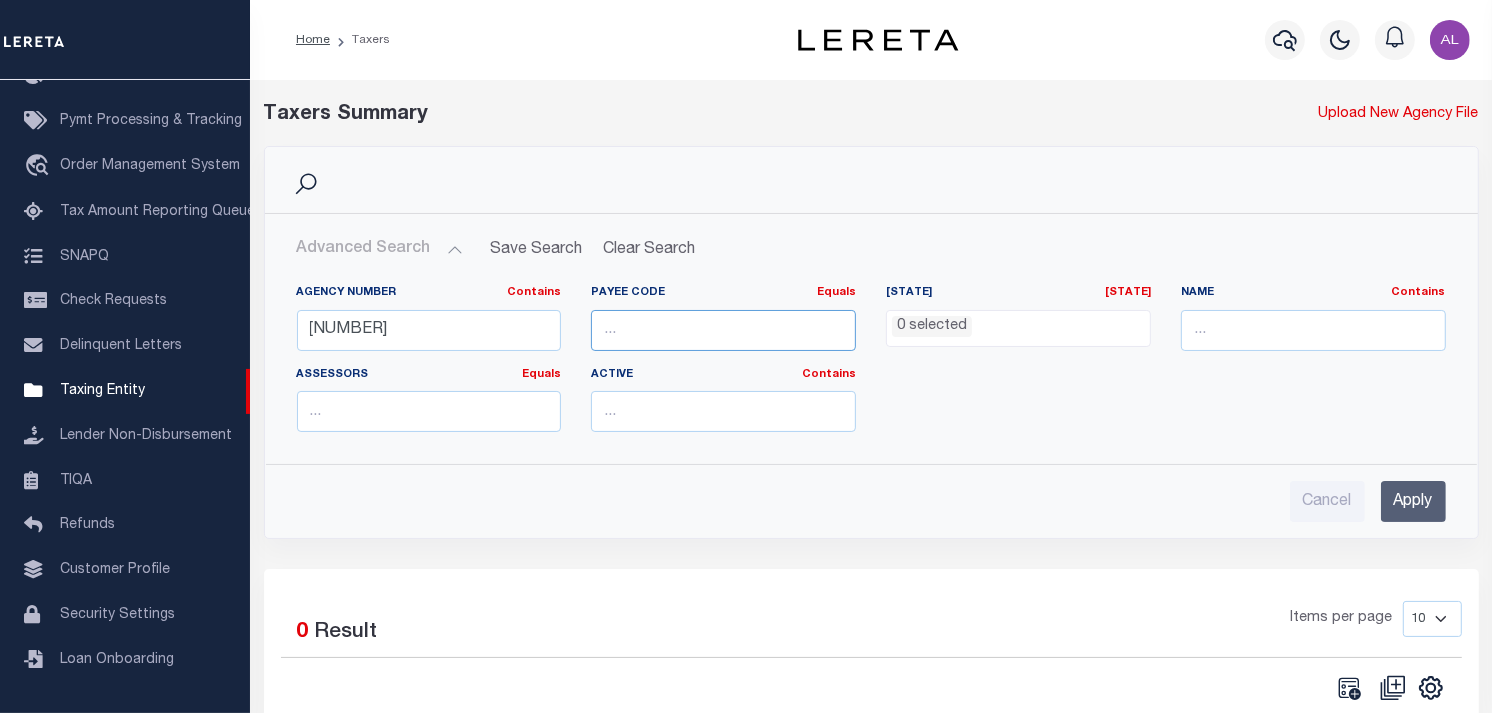 click at bounding box center (723, 330) 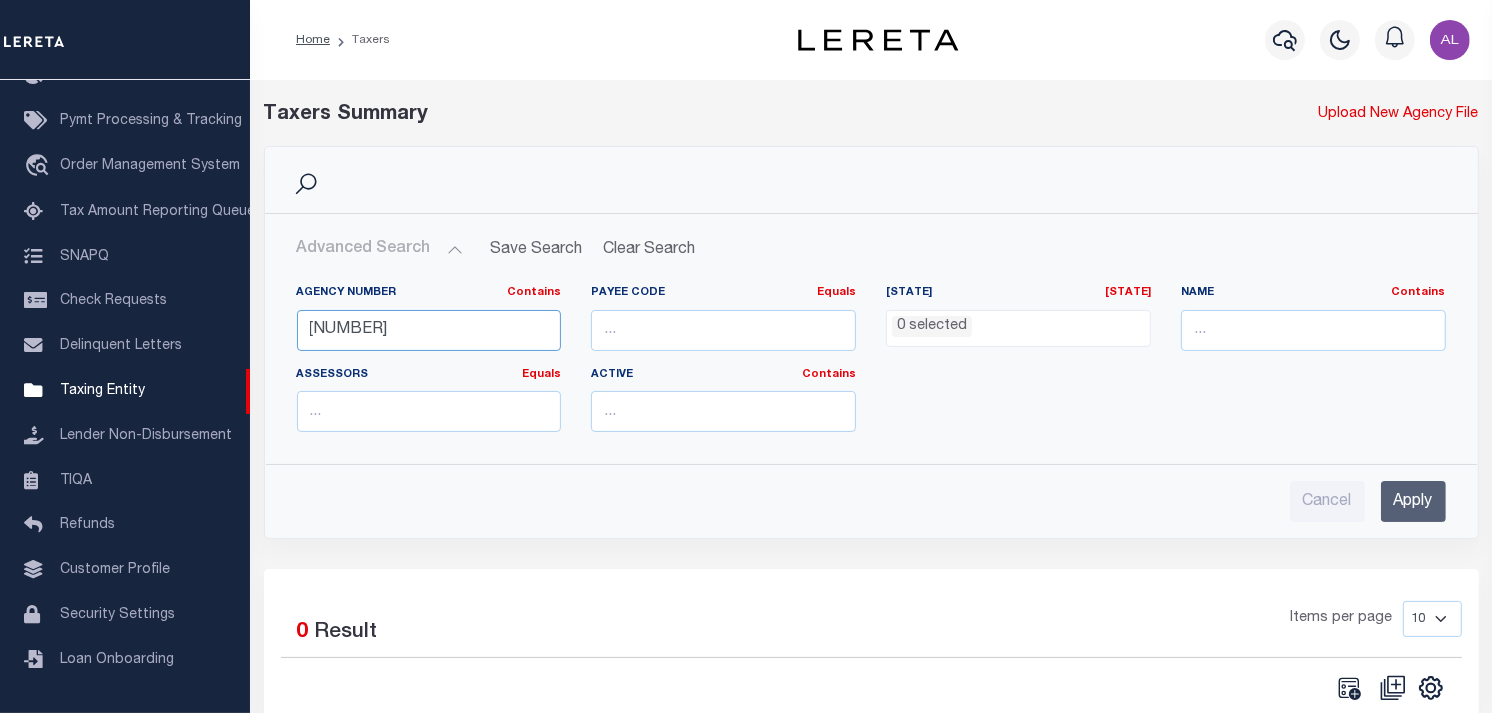 click on "1313504014" at bounding box center (429, 330) 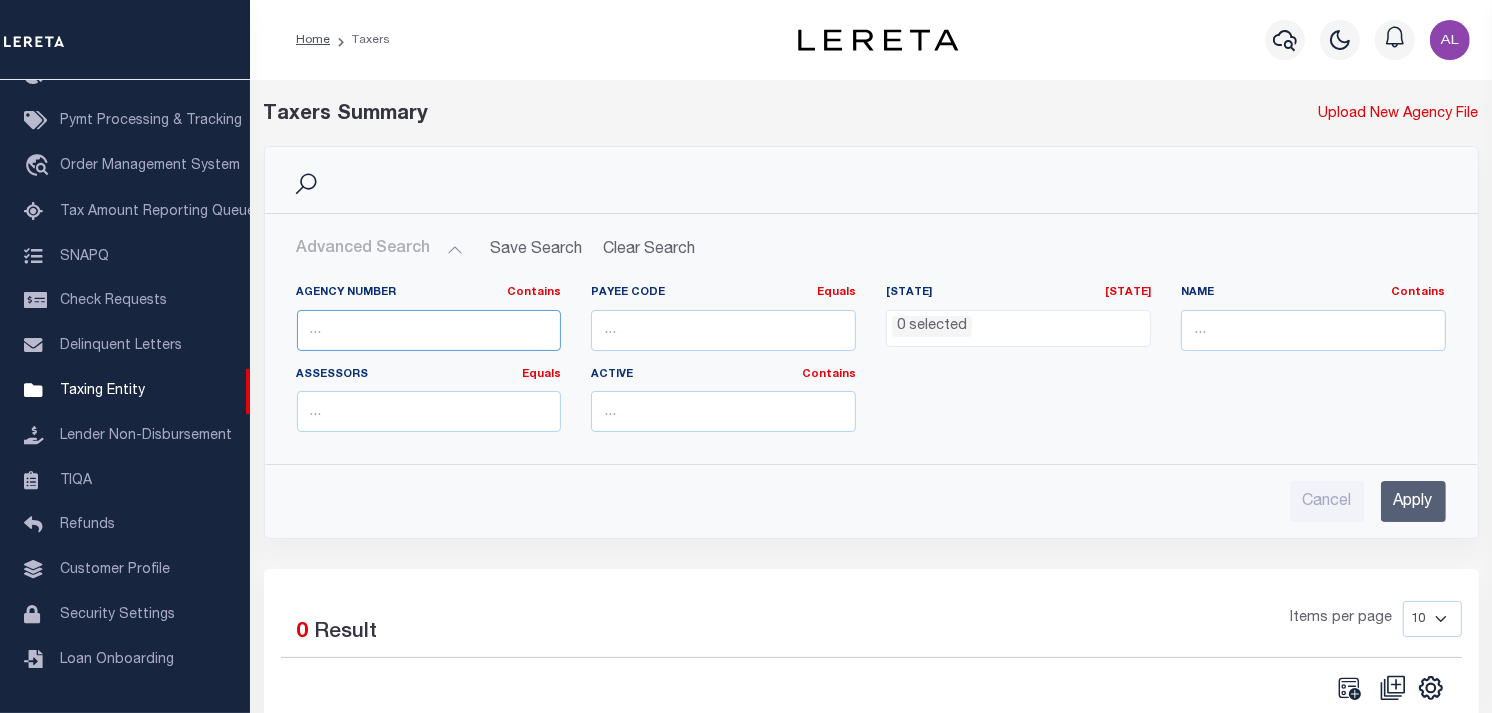 type 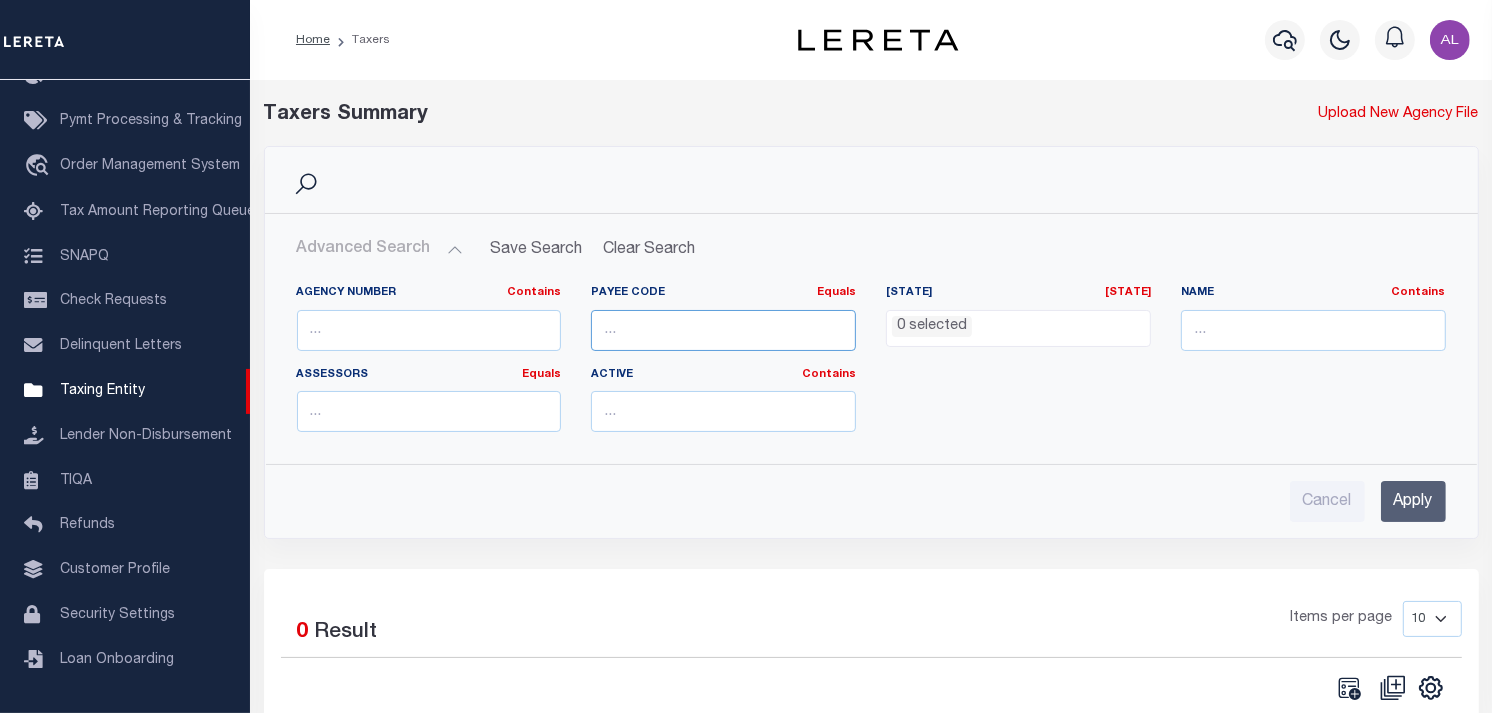 click at bounding box center [723, 330] 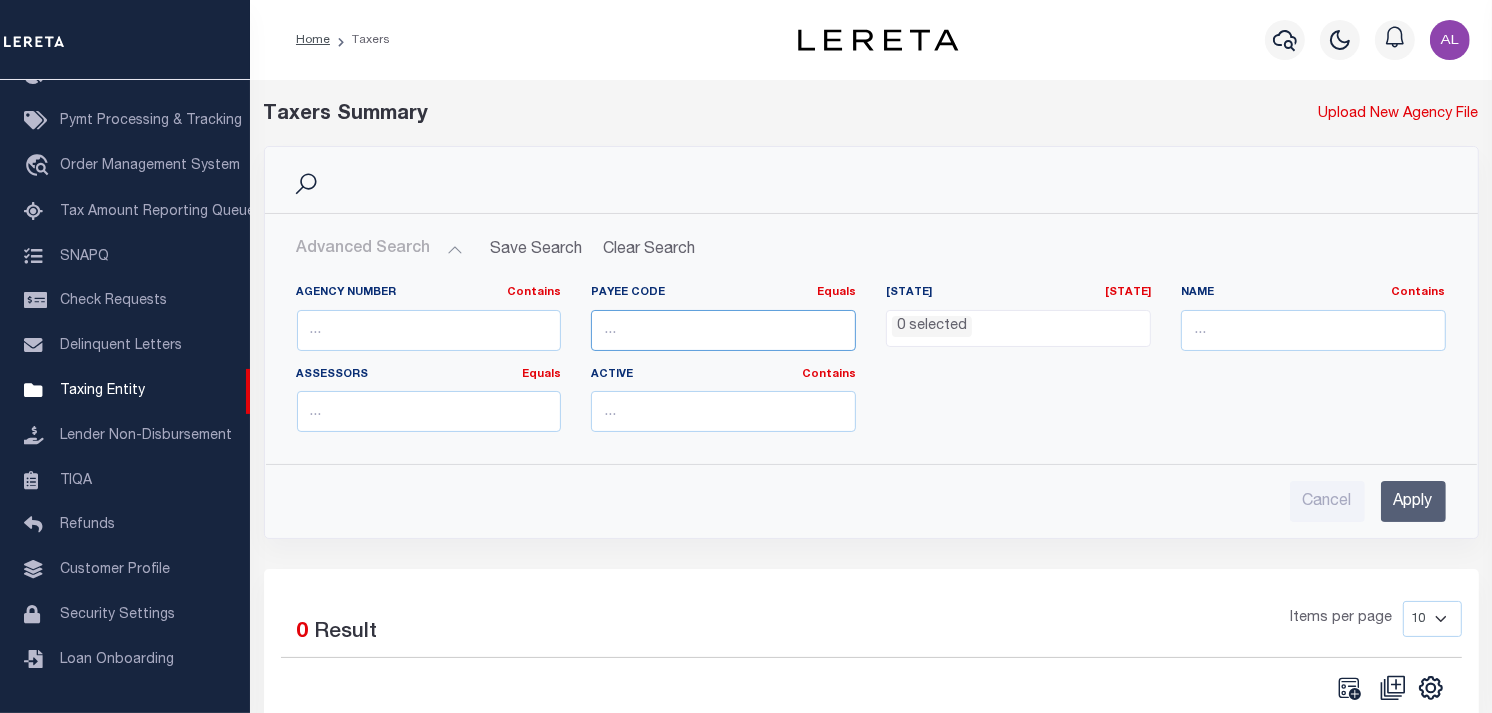 type on "1313504014" 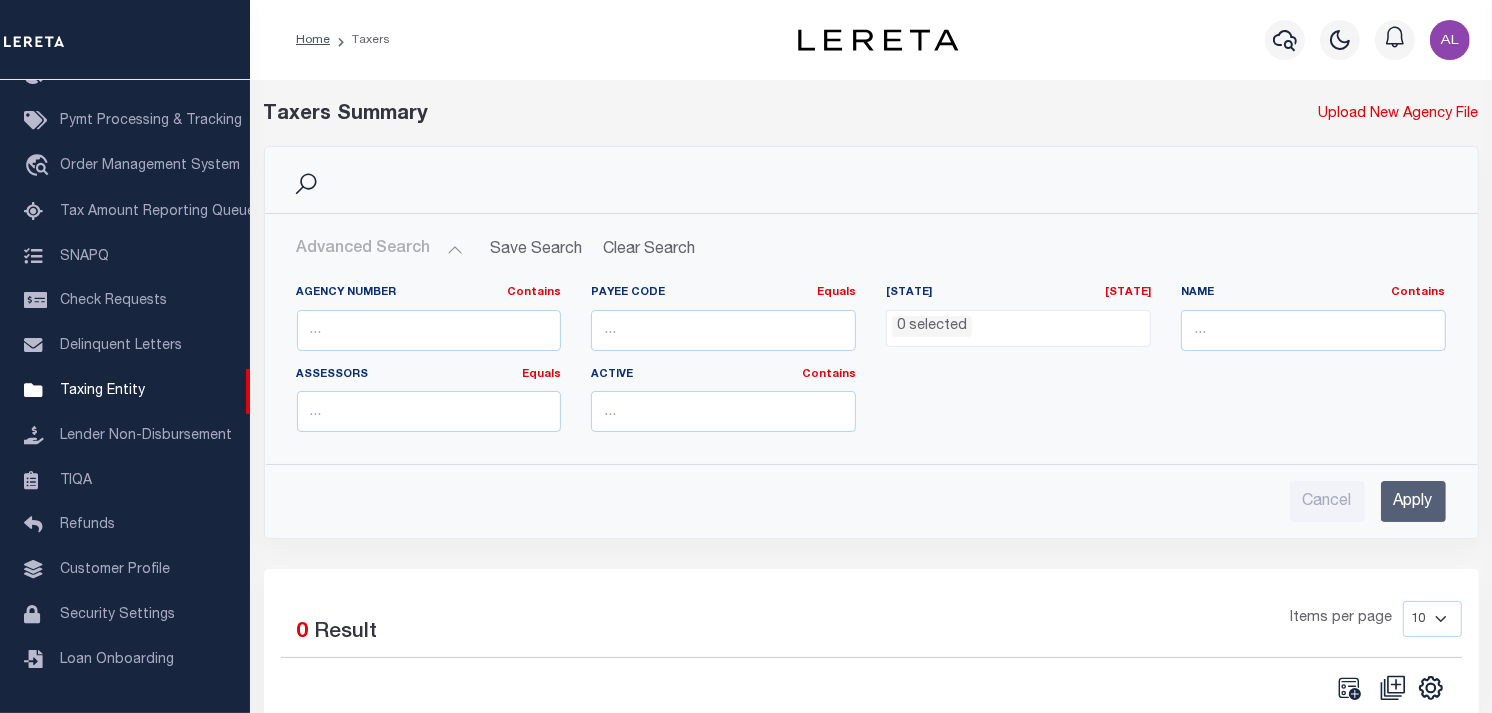 click on "Apply" at bounding box center [1413, 501] 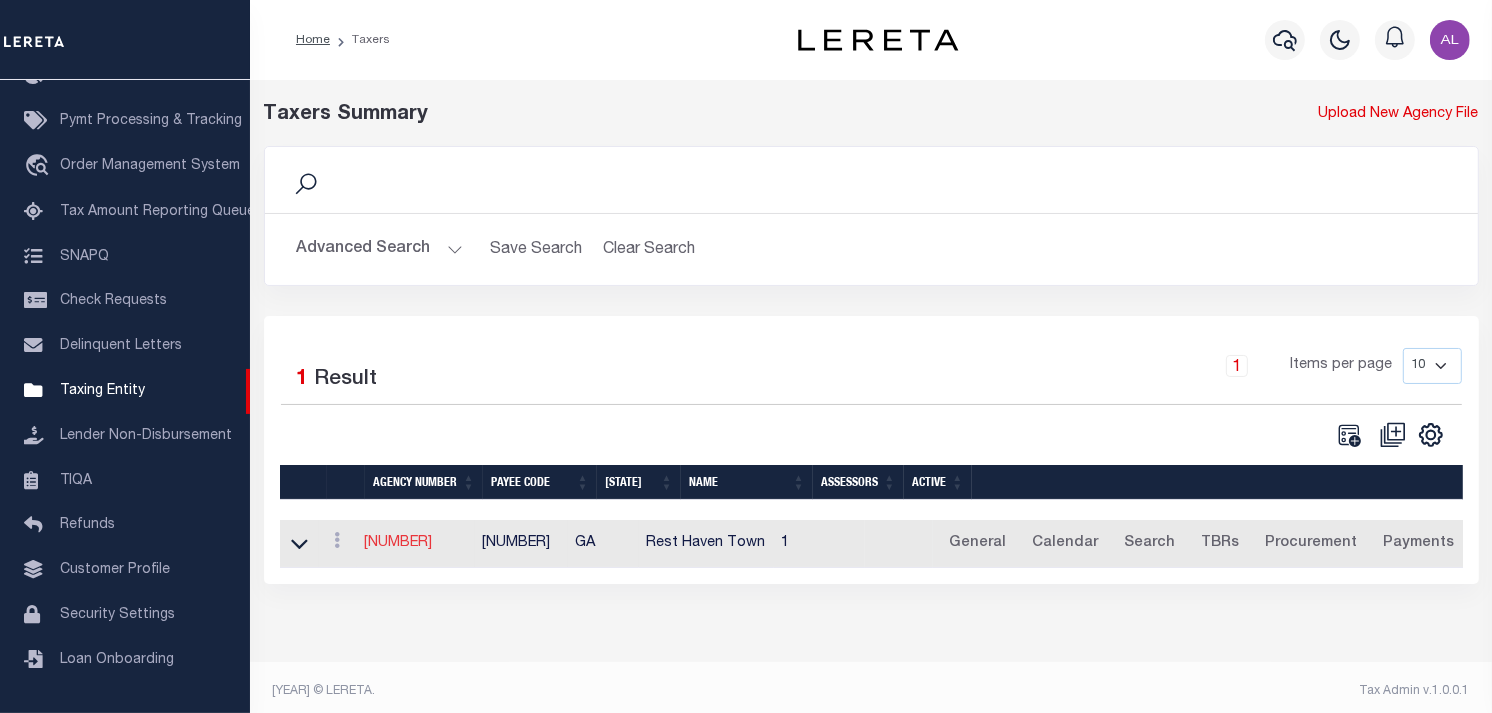 click on "[NUMBER]" at bounding box center (399, 543) 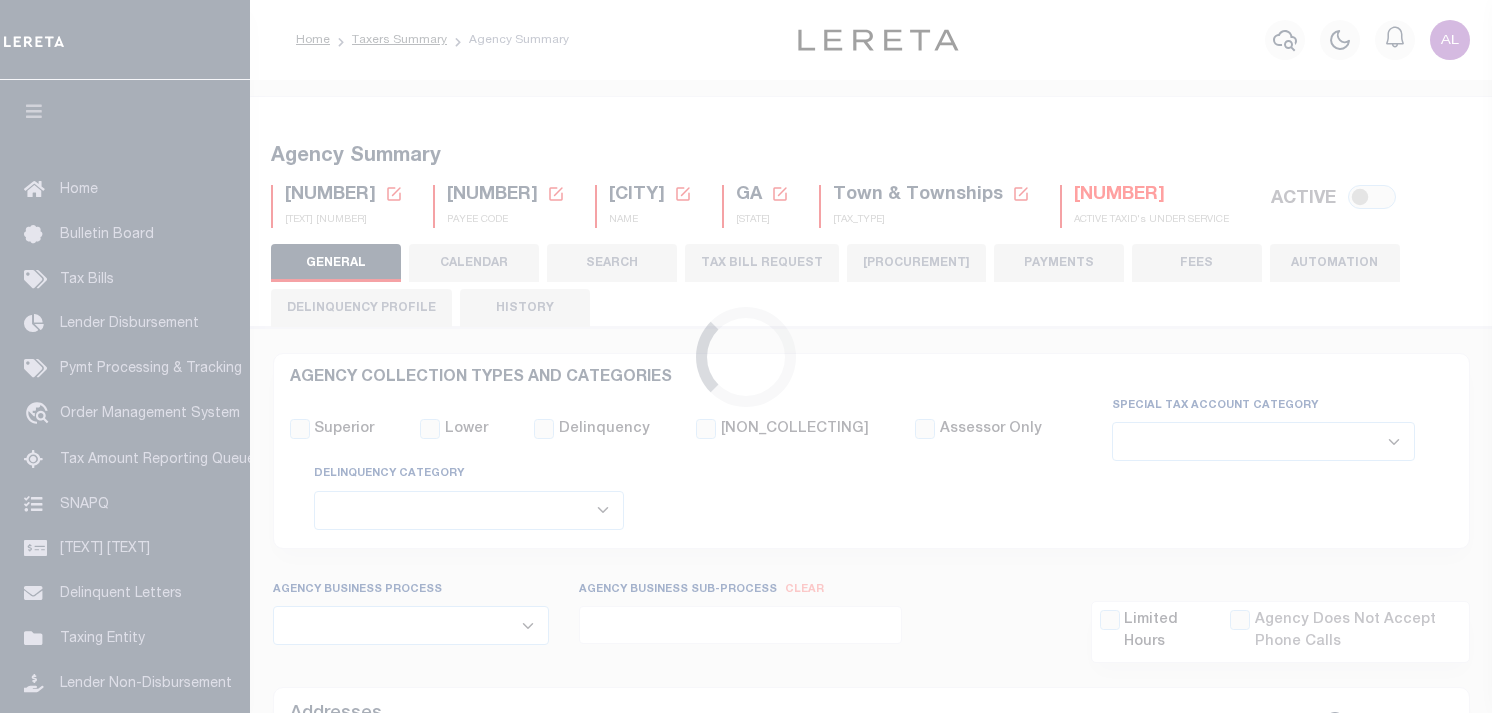 scroll, scrollTop: 0, scrollLeft: 0, axis: both 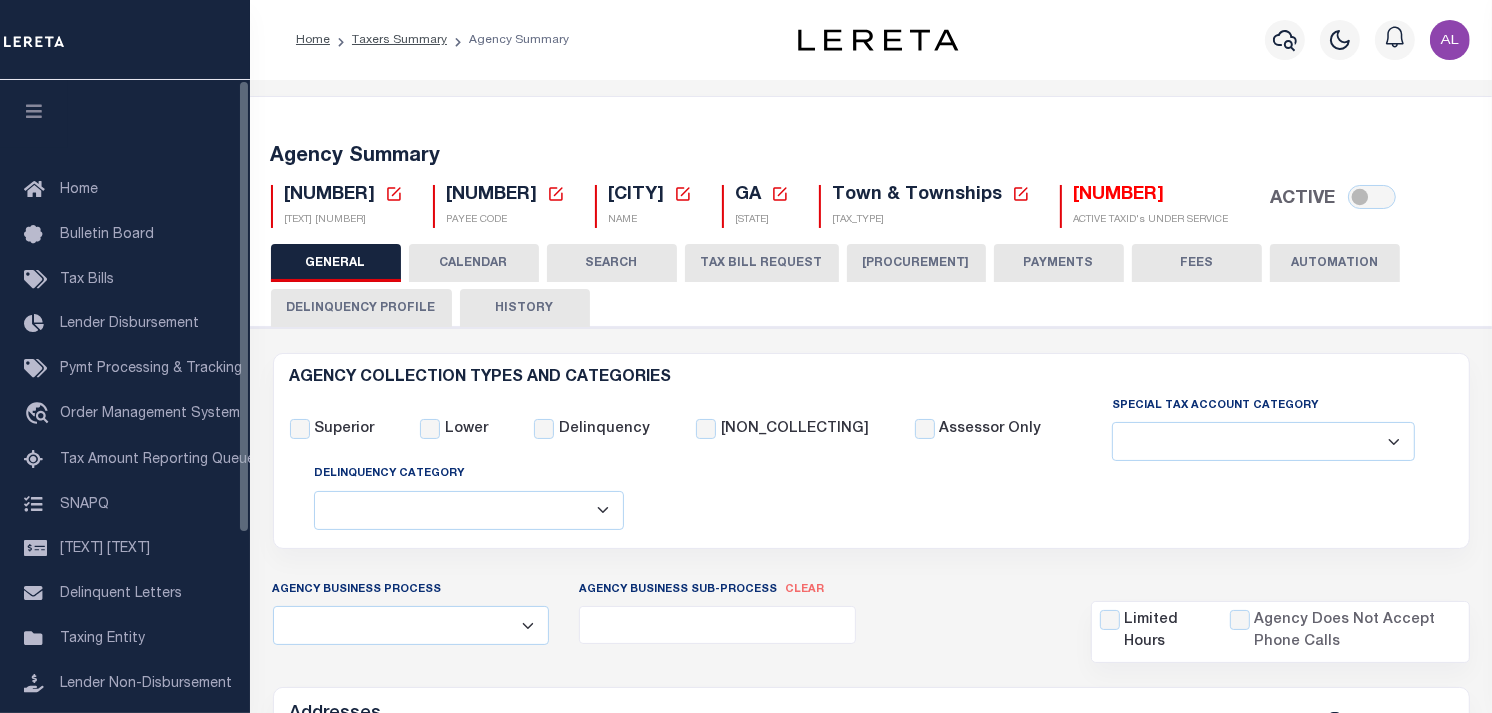 click at bounding box center [34, 111] 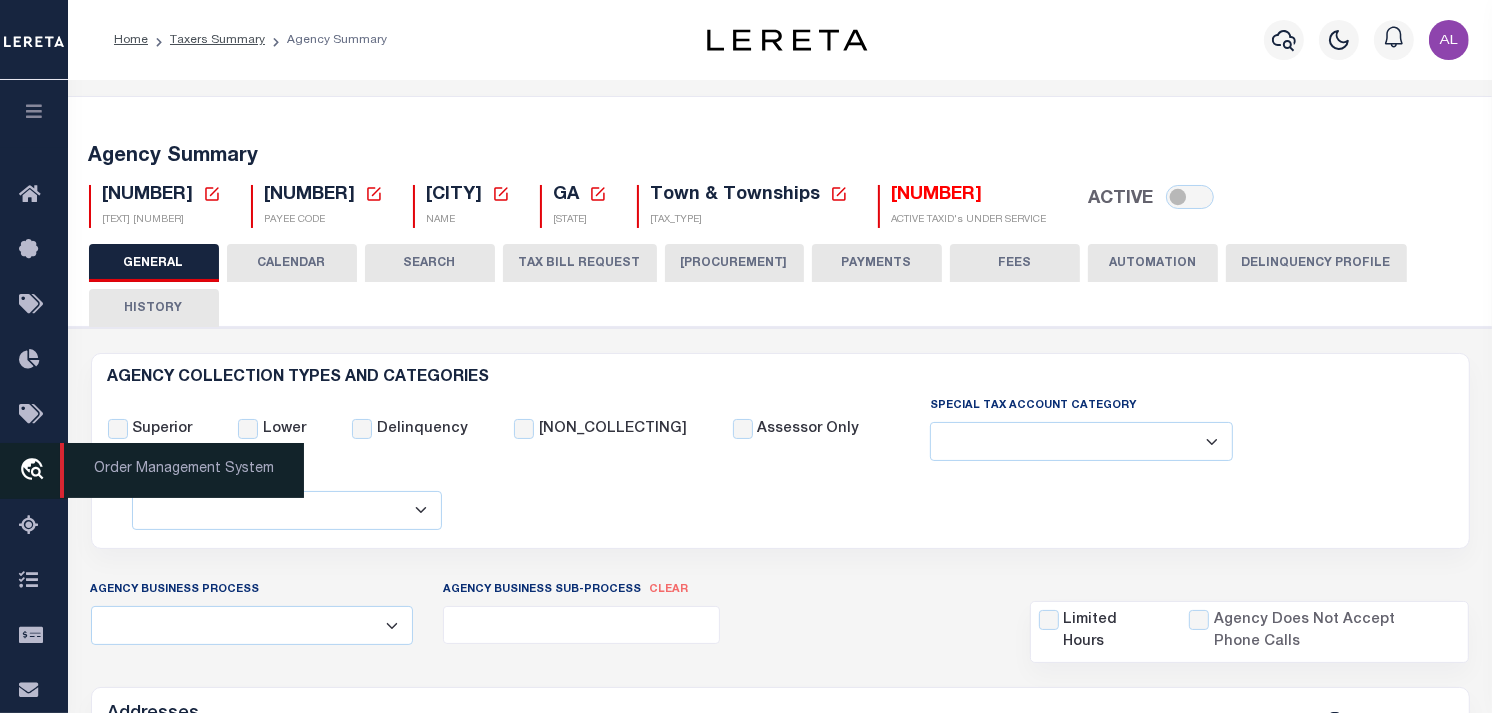click on "travel_explore" at bounding box center (35, 471) 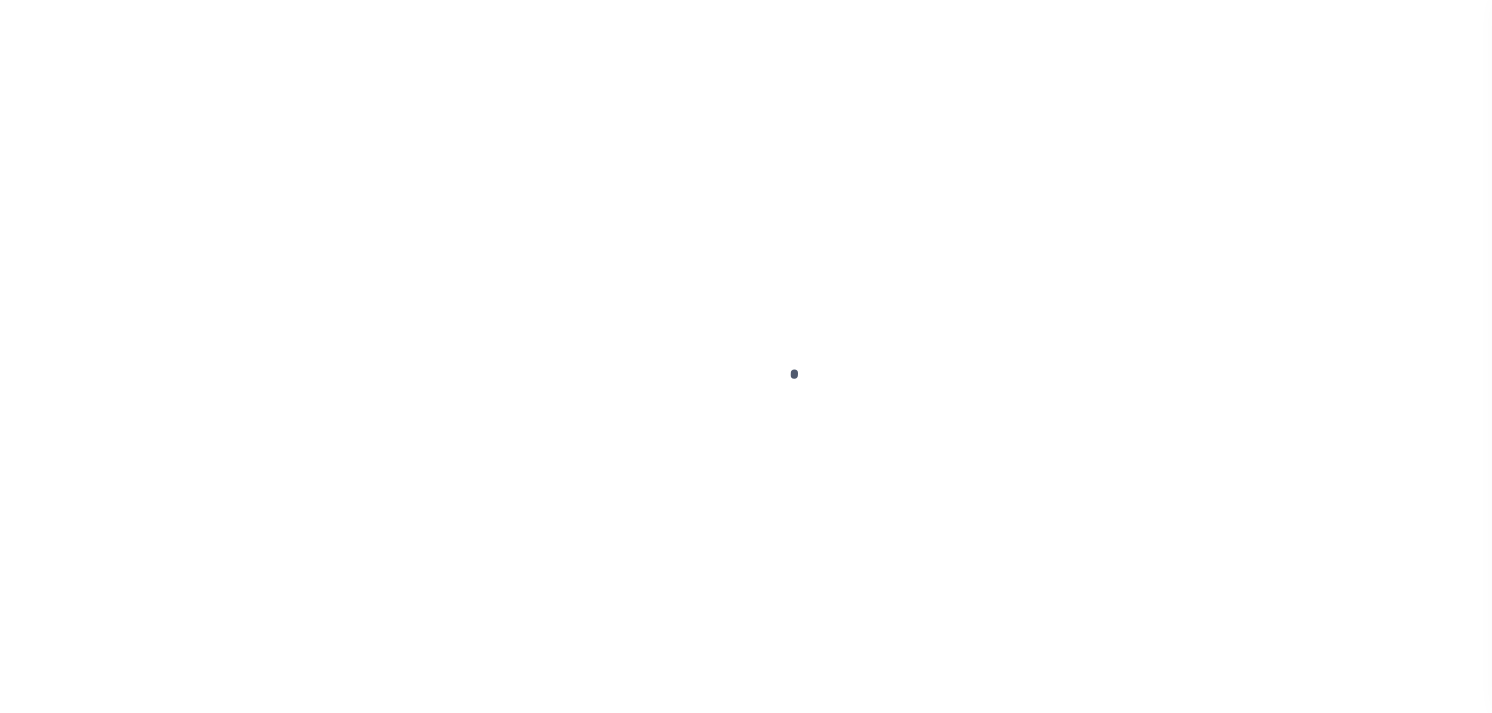 scroll, scrollTop: 0, scrollLeft: 0, axis: both 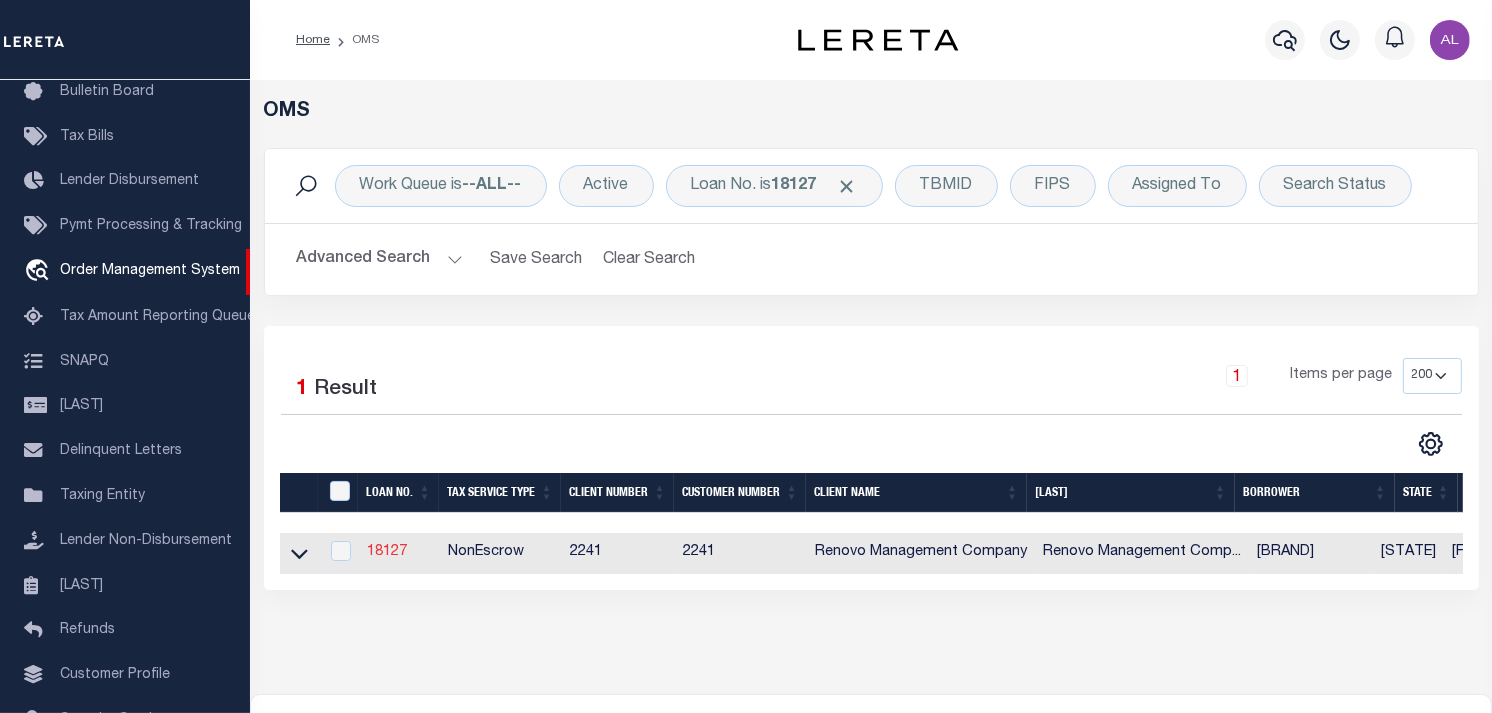 click on "18127" at bounding box center [387, 552] 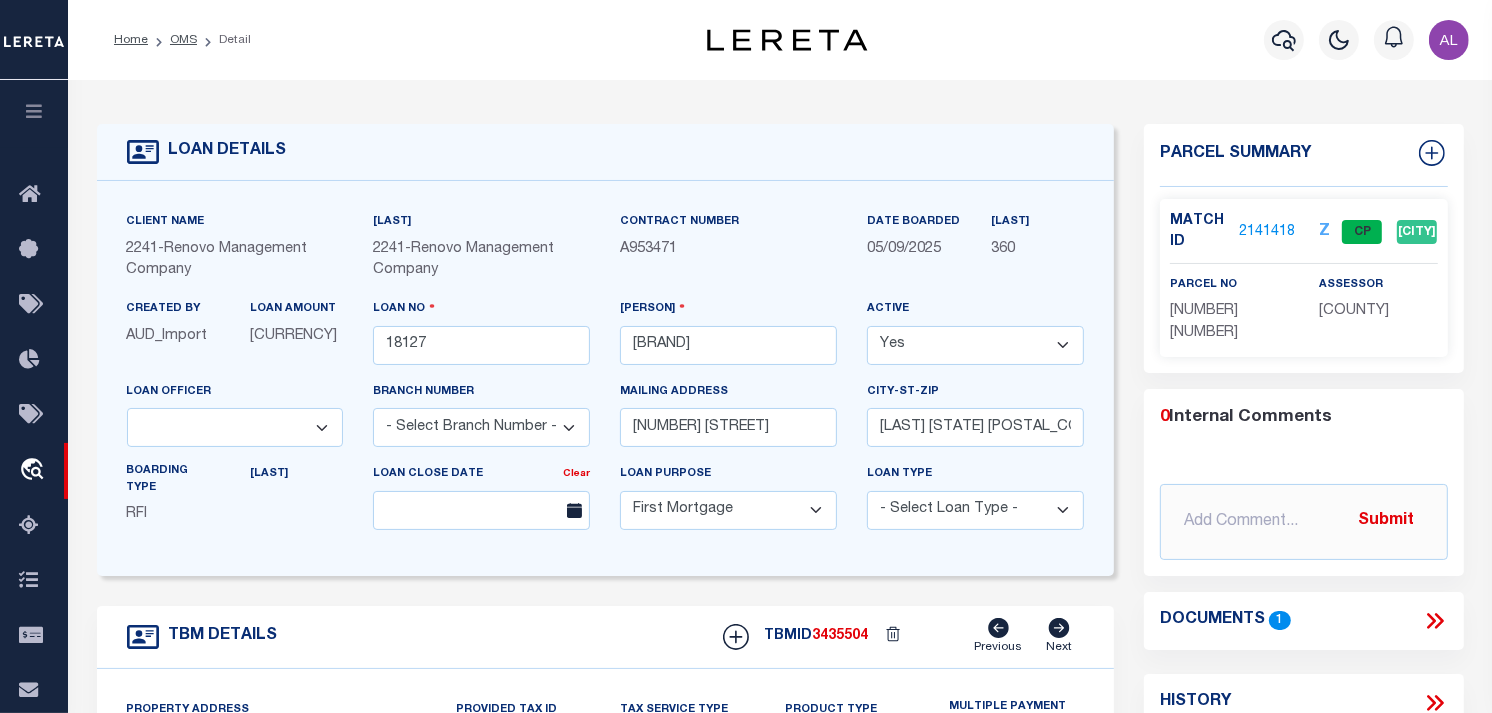click on "2141418" at bounding box center (1267, 232) 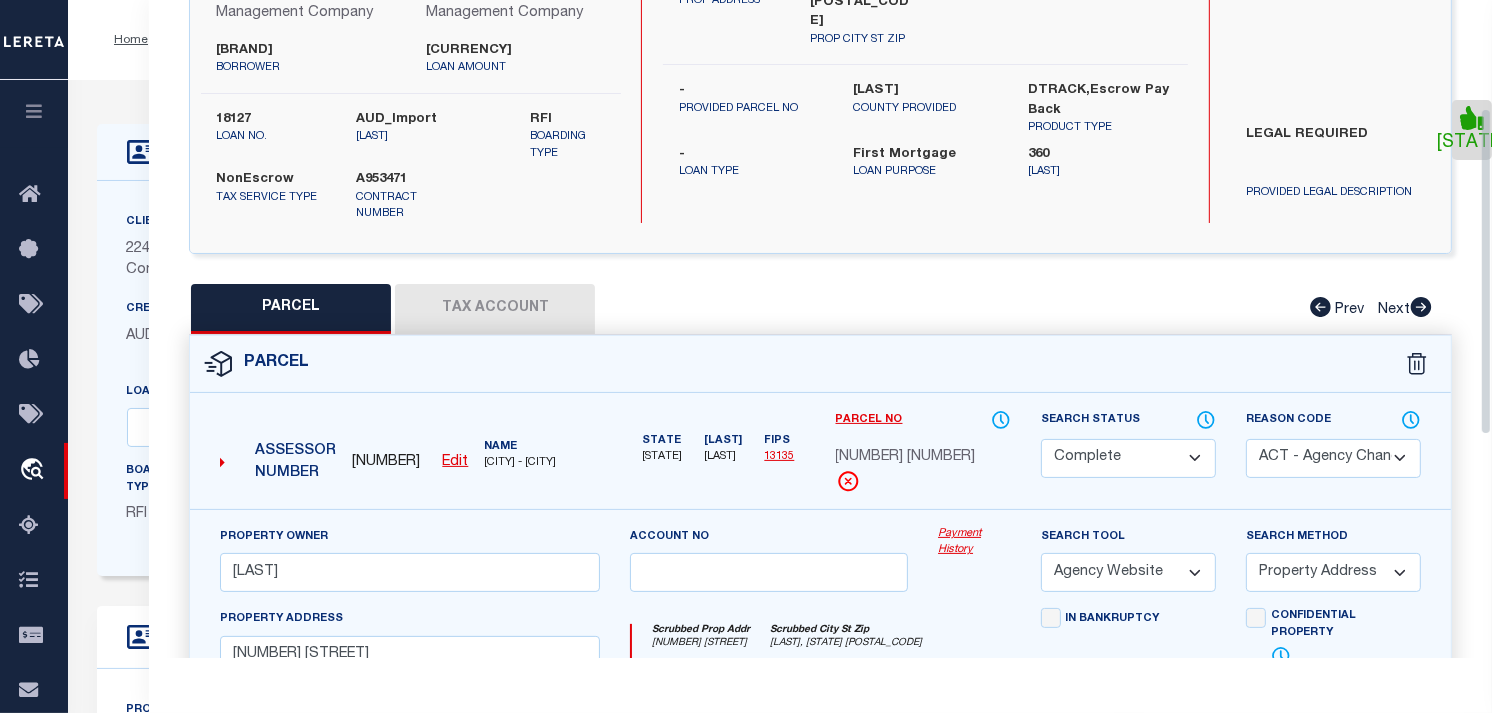 click on "Tax Account" at bounding box center [495, 309] 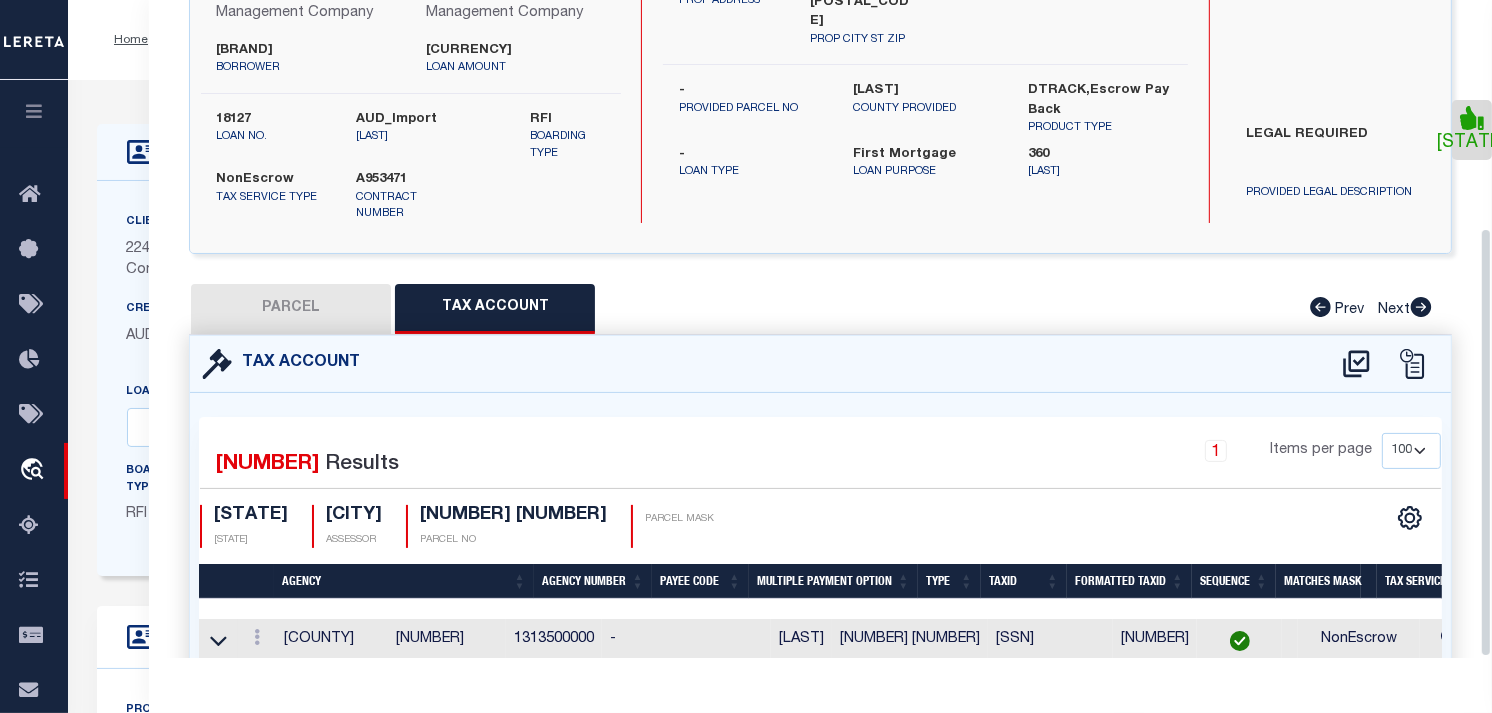 scroll, scrollTop: 350, scrollLeft: 0, axis: vertical 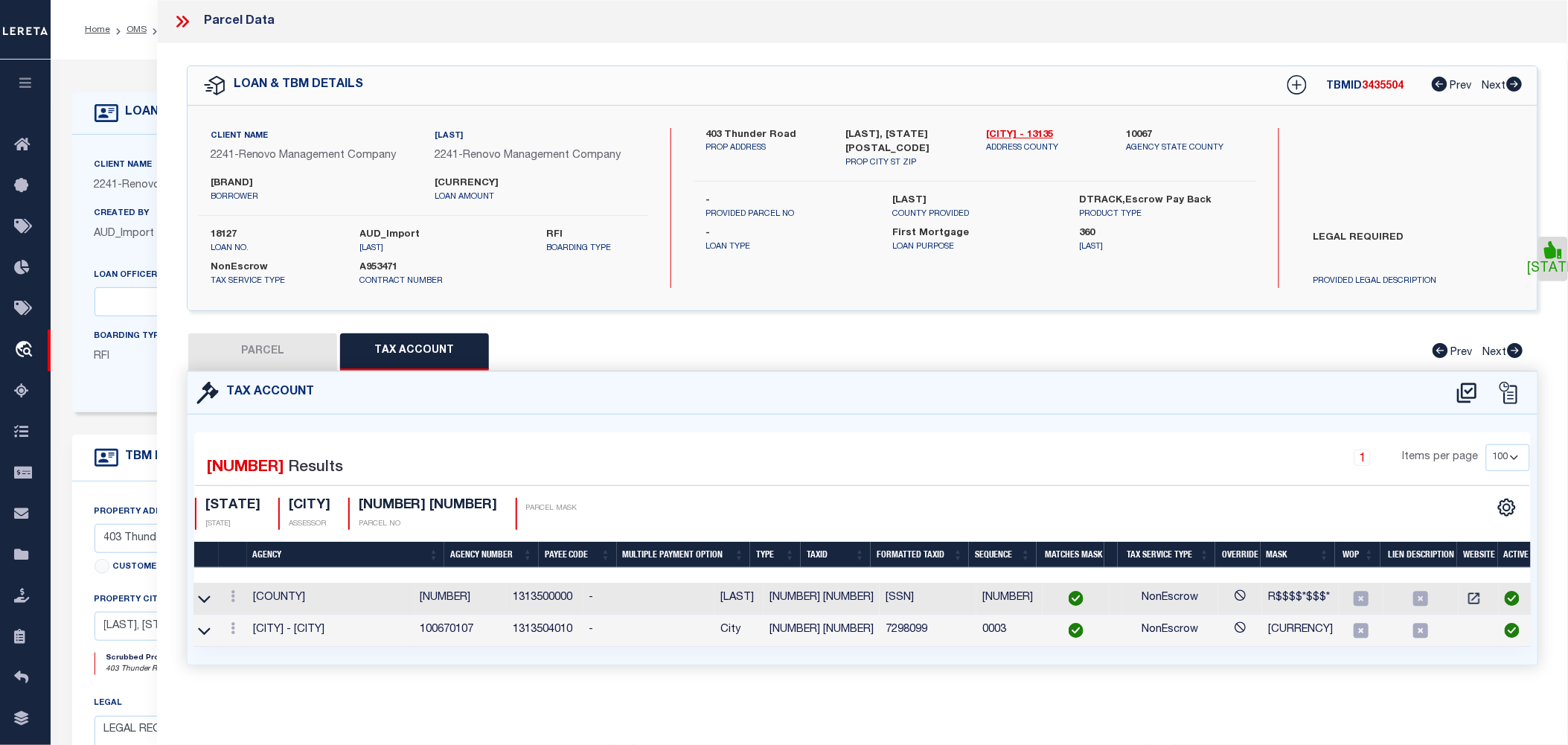click on "1313504010" at bounding box center [545, 630] 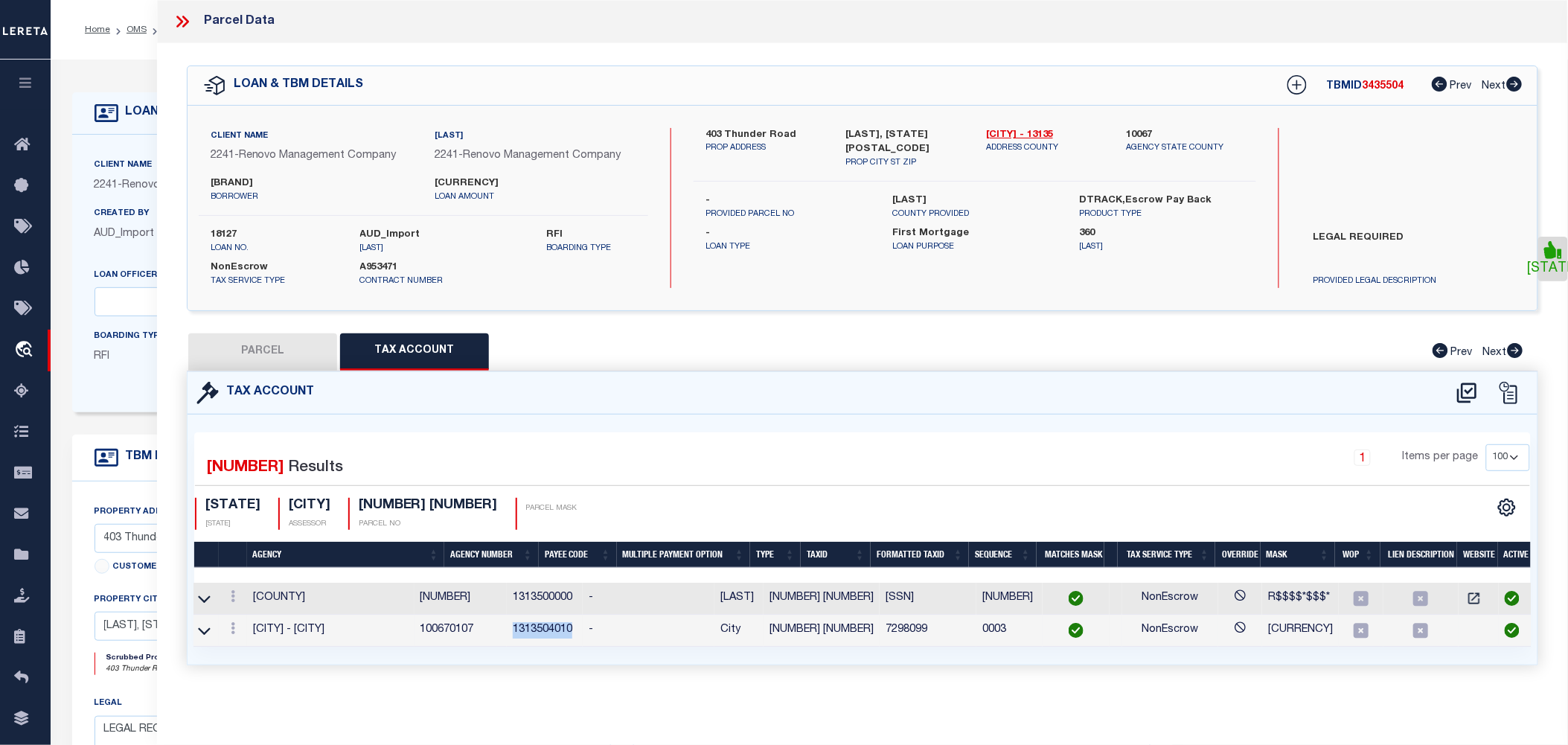 click on "1313504010" at bounding box center [545, 630] 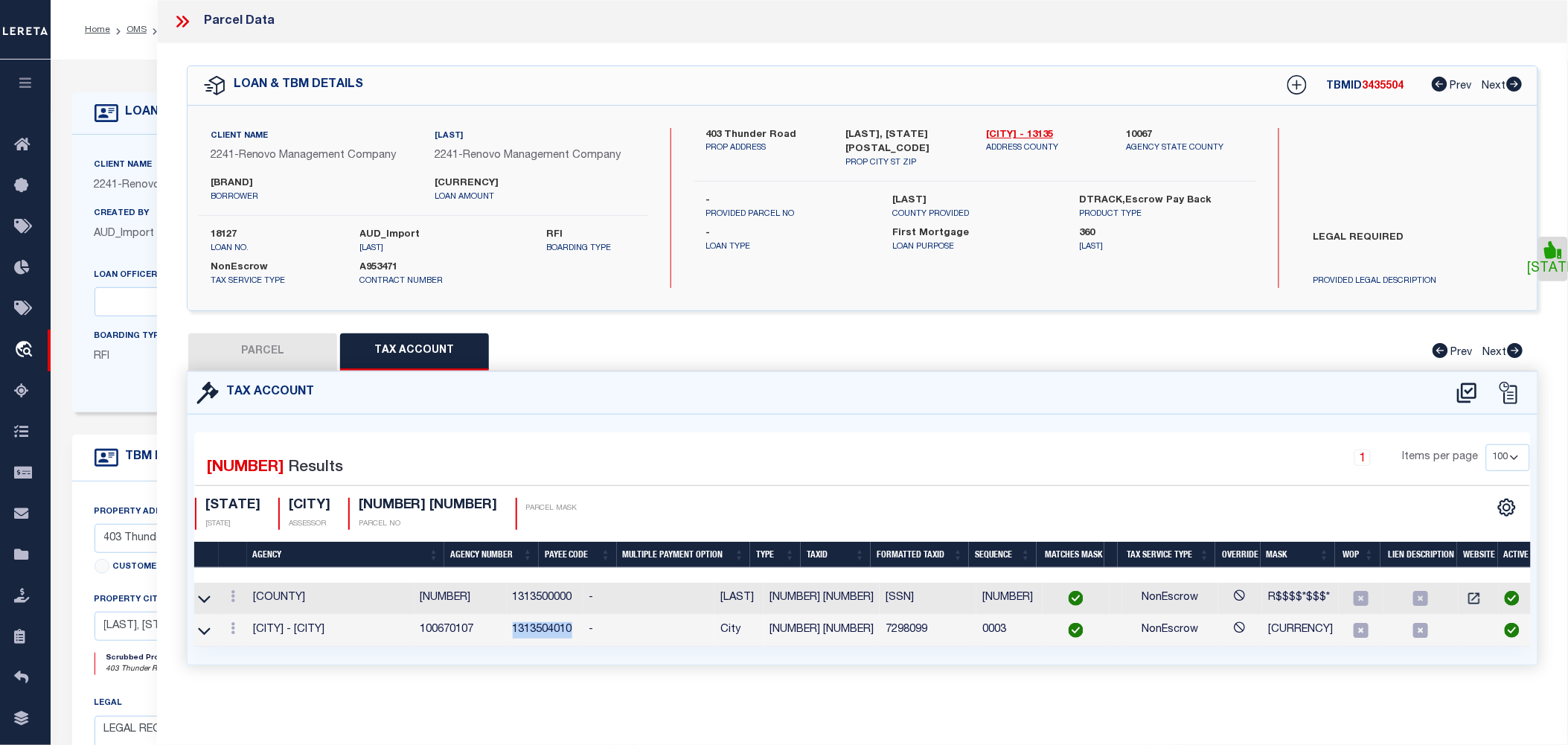 scroll, scrollTop: 1, scrollLeft: 0, axis: vertical 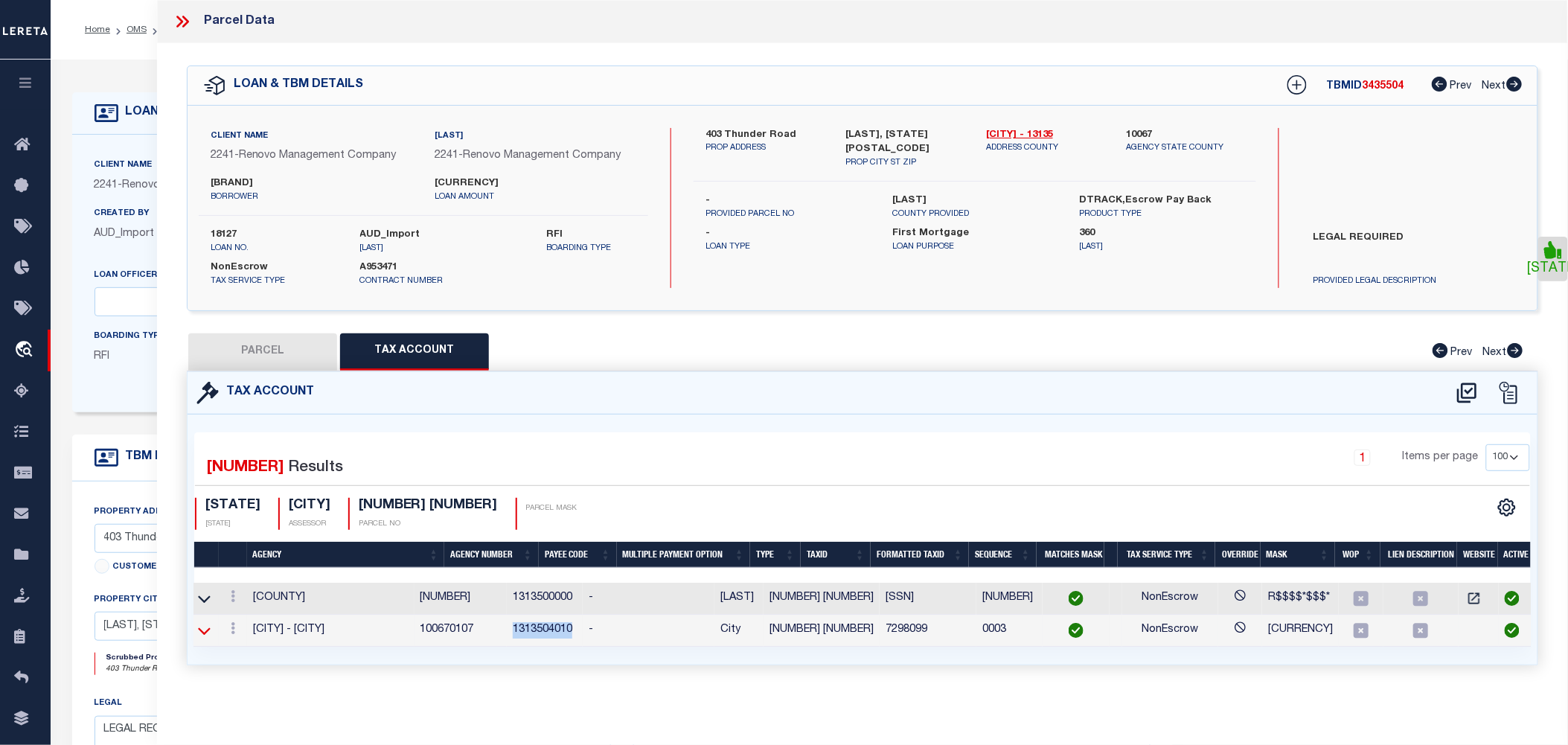 click at bounding box center [204, 630] 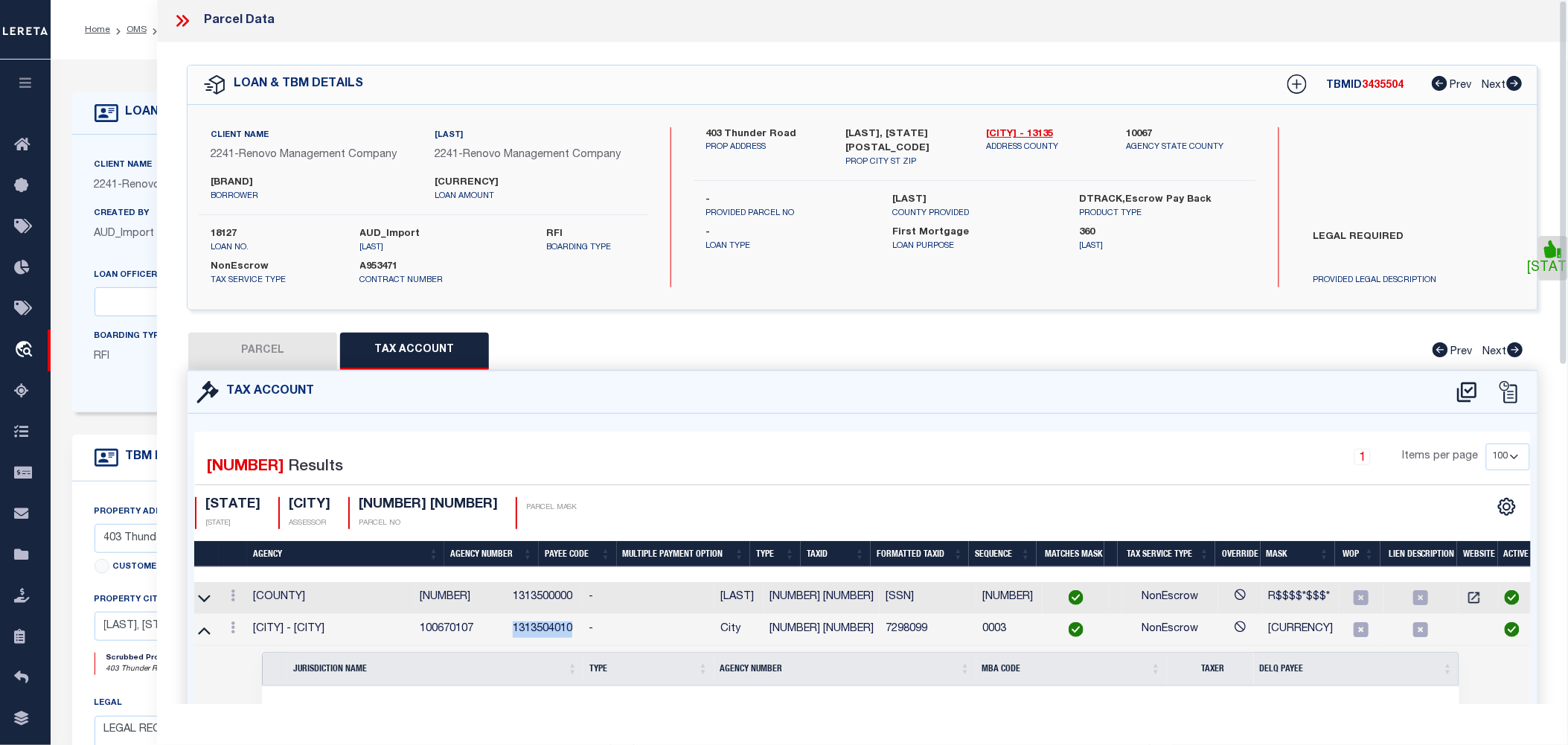 scroll, scrollTop: 0, scrollLeft: 4, axis: horizontal 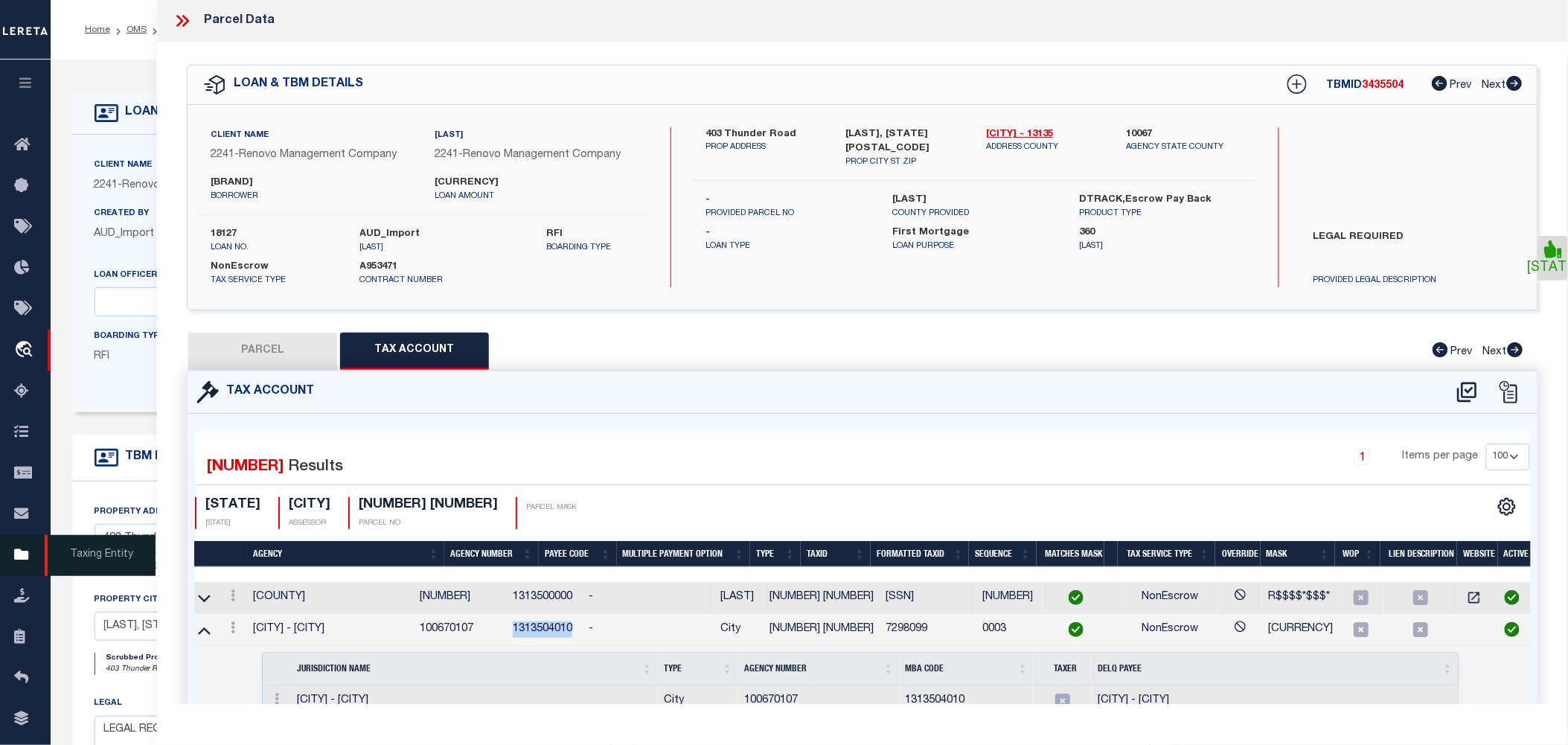 click on "Taxing Entity" at bounding box center [25, 555] 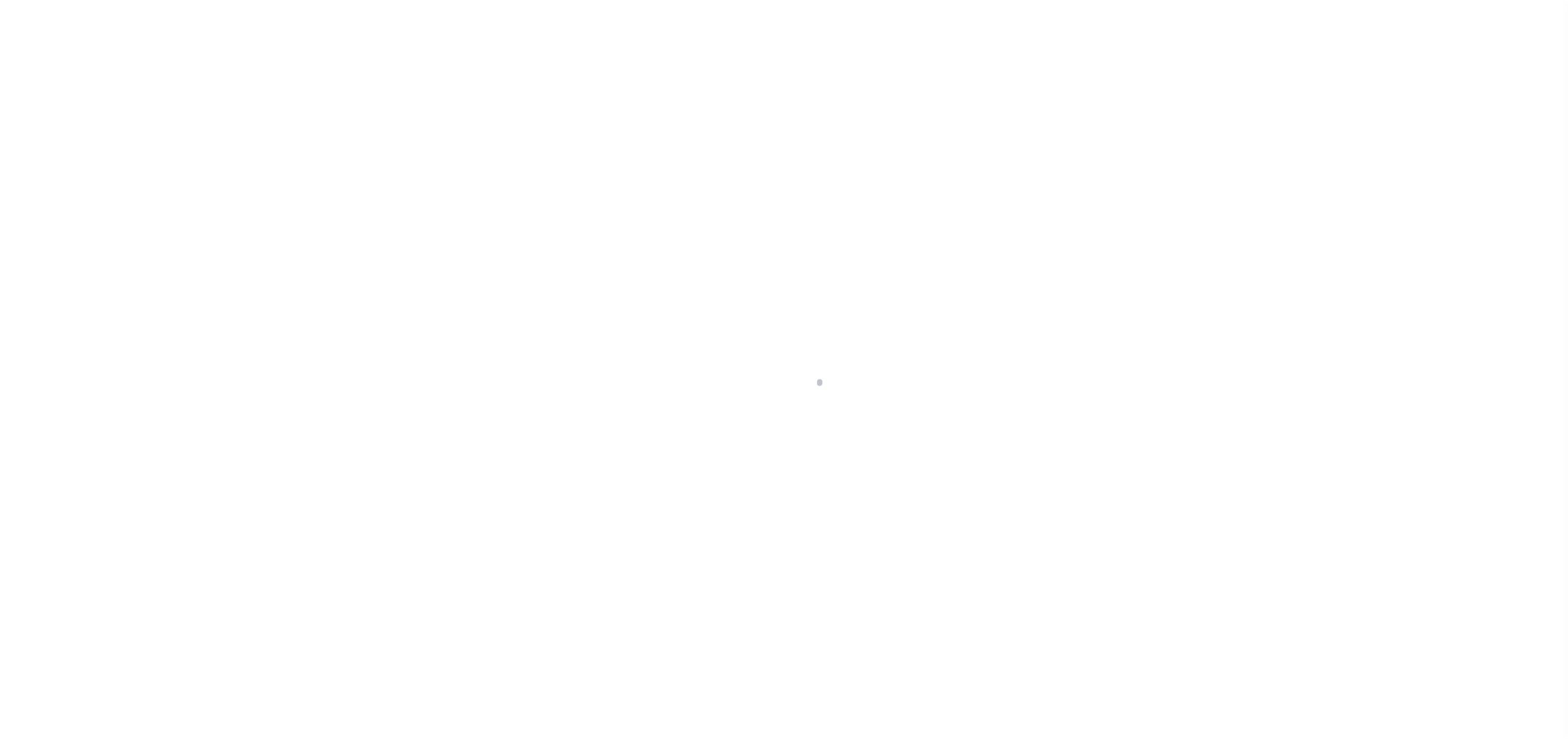 scroll, scrollTop: 0, scrollLeft: 0, axis: both 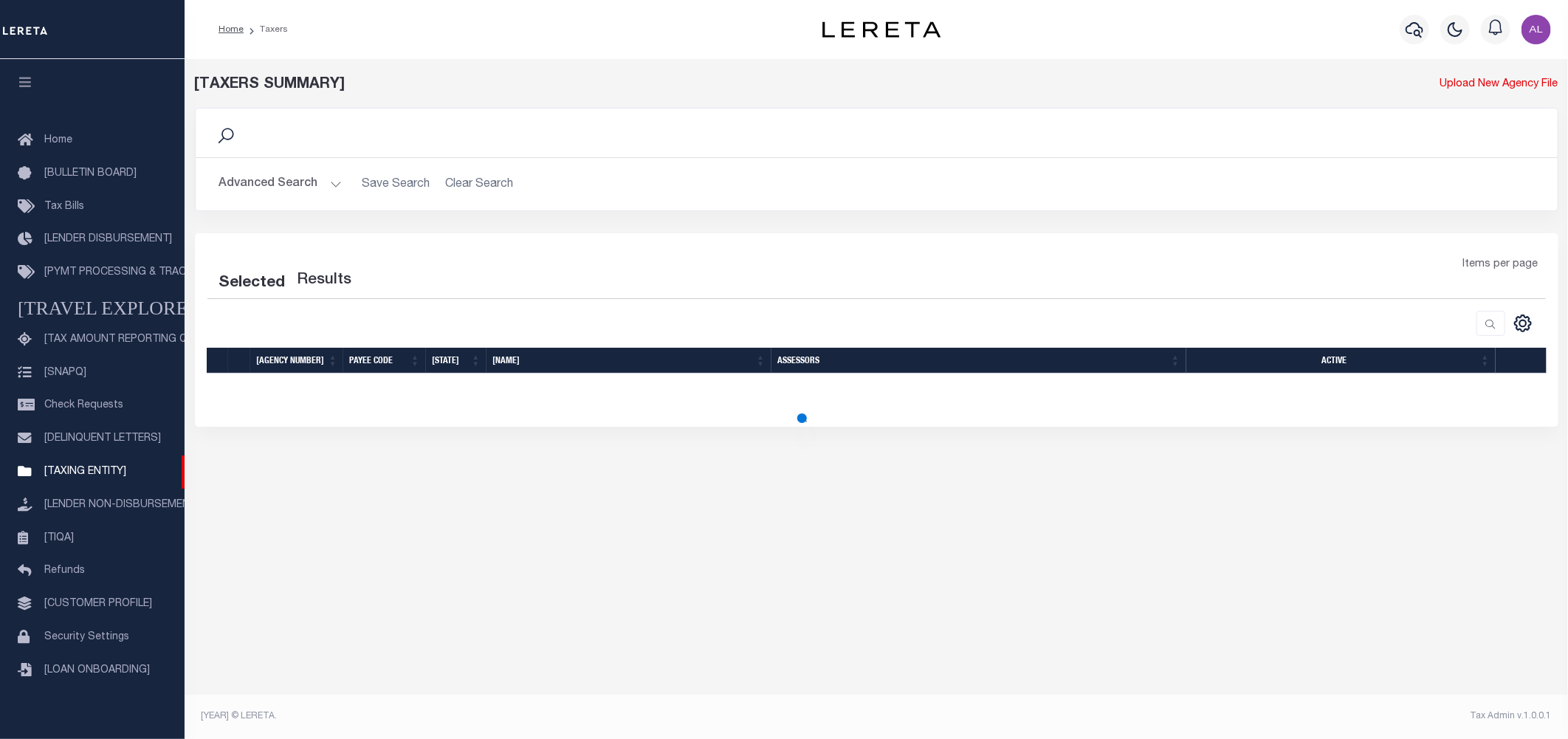 click on "Advanced Search" at bounding box center [281, 184] 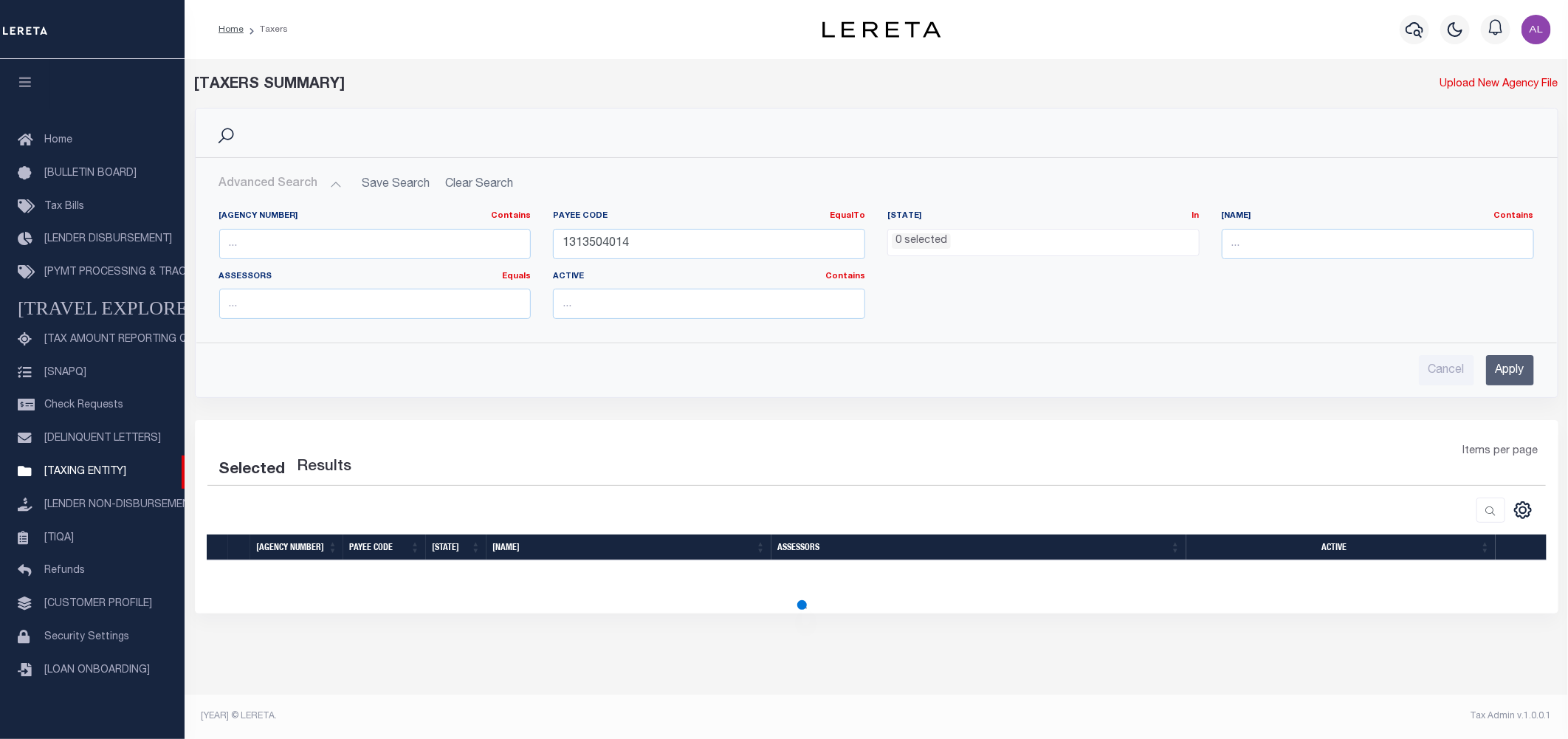 click on "Apply" at bounding box center (1510, 370) 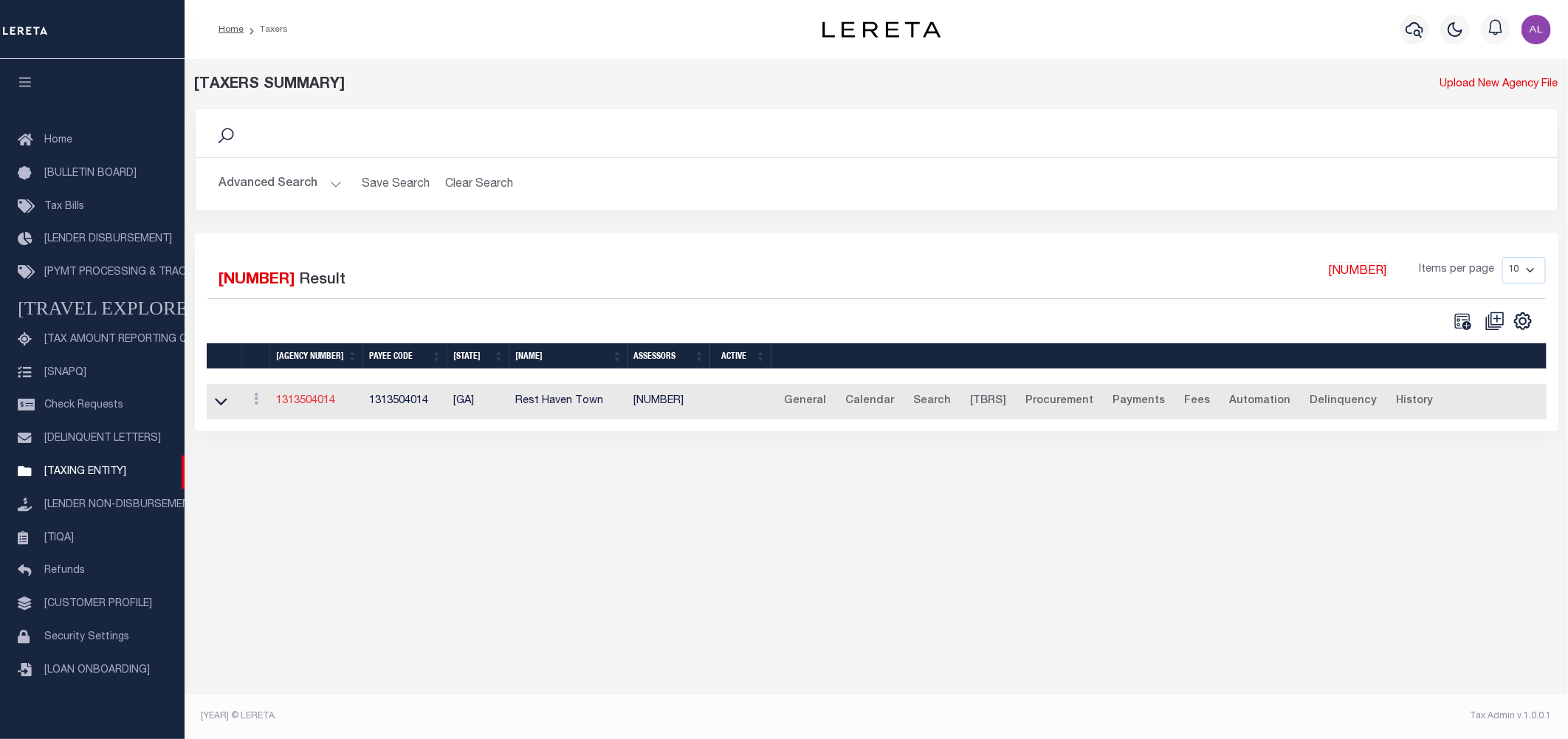 click on "[NUMBER]" at bounding box center (306, 401) 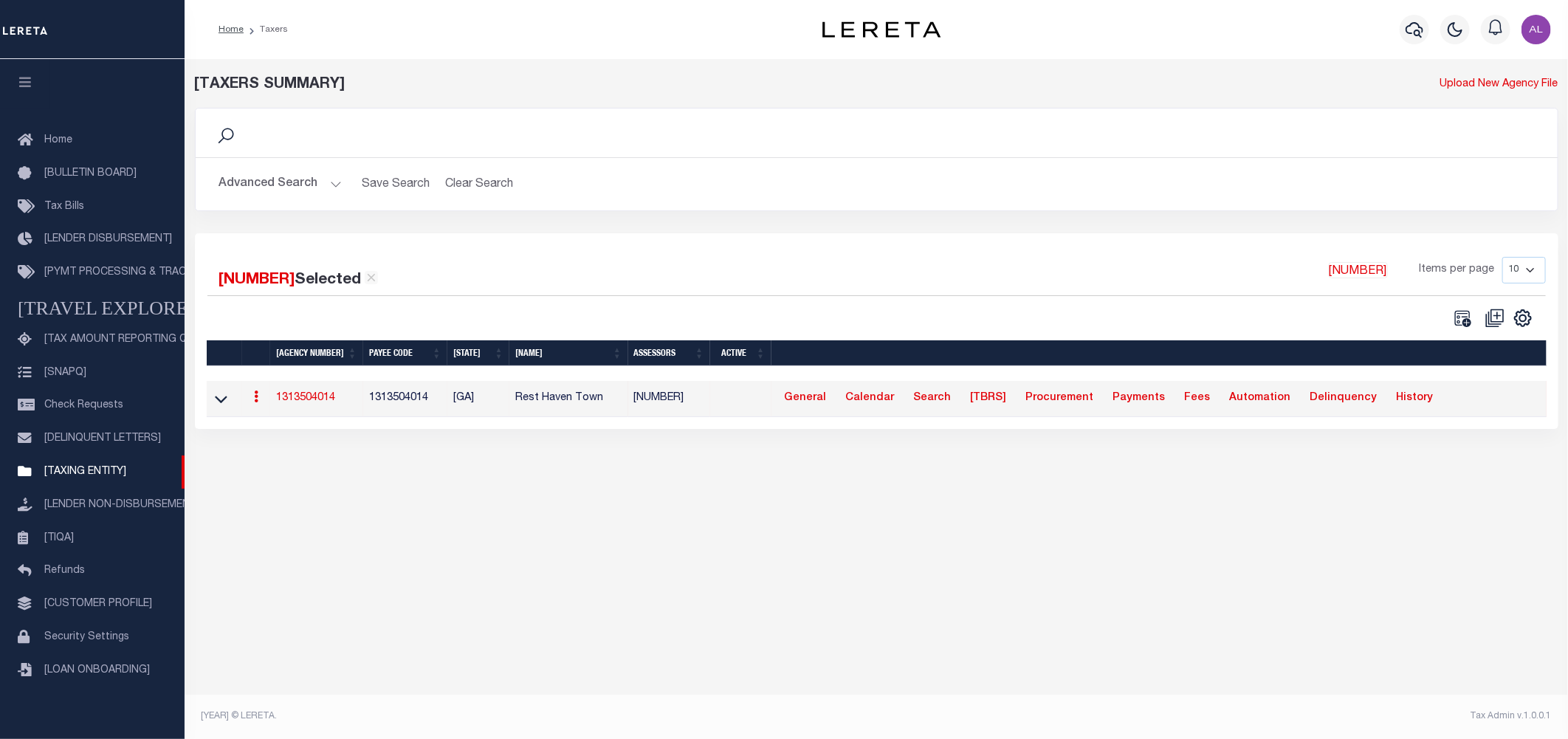 click on "[NUMBER]" at bounding box center (306, 398) 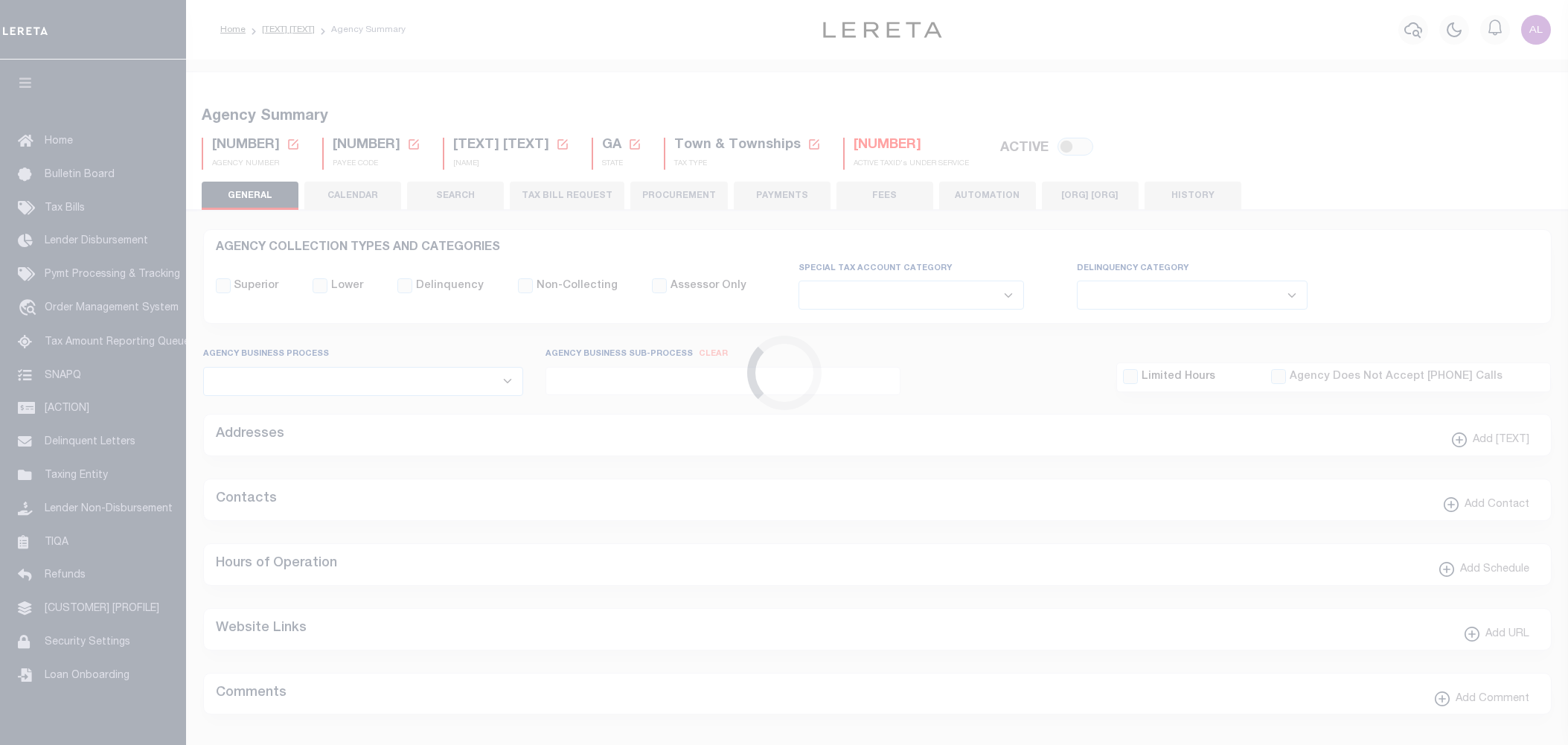 scroll, scrollTop: 0, scrollLeft: 0, axis: both 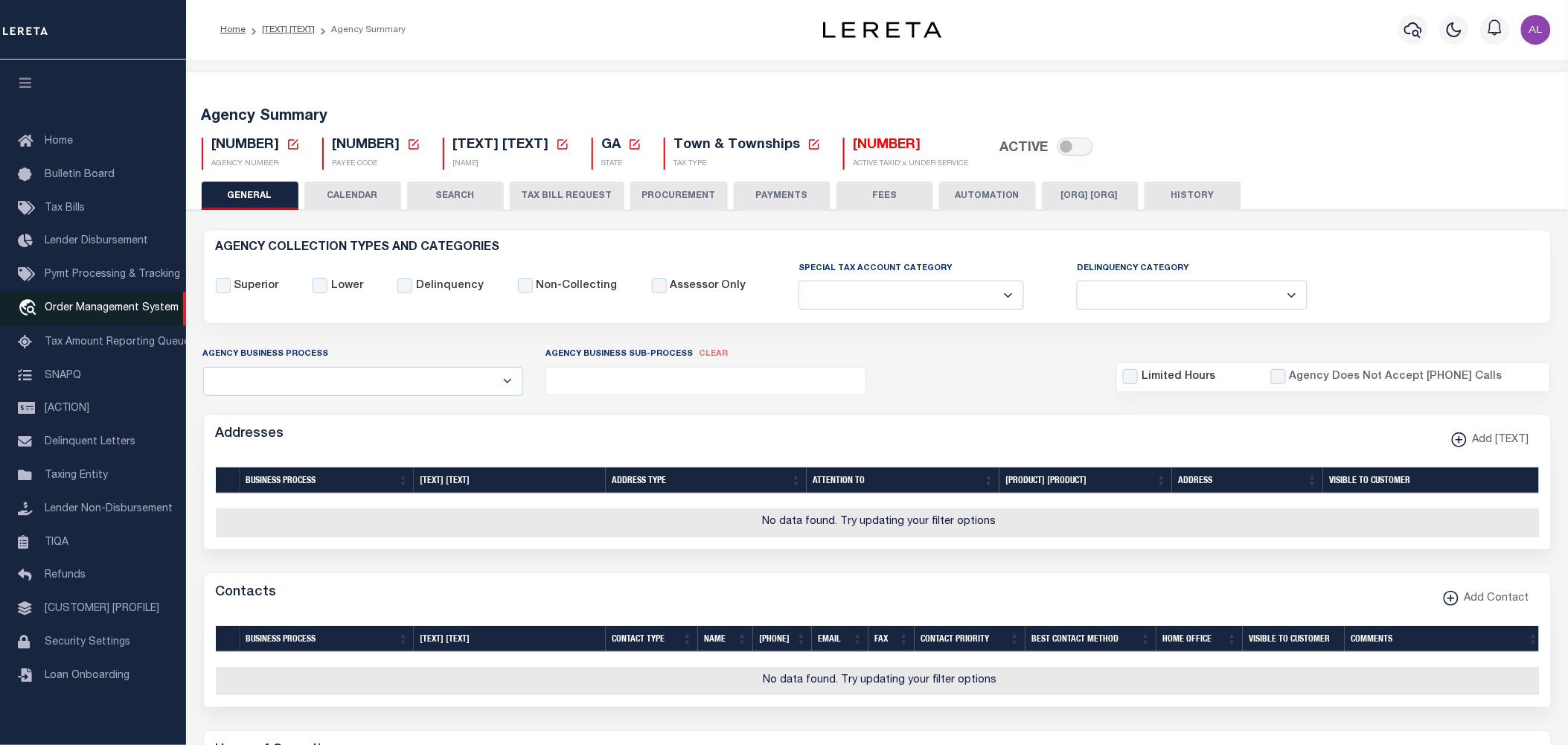 click on "Order Management System" at bounding box center [112, 308] 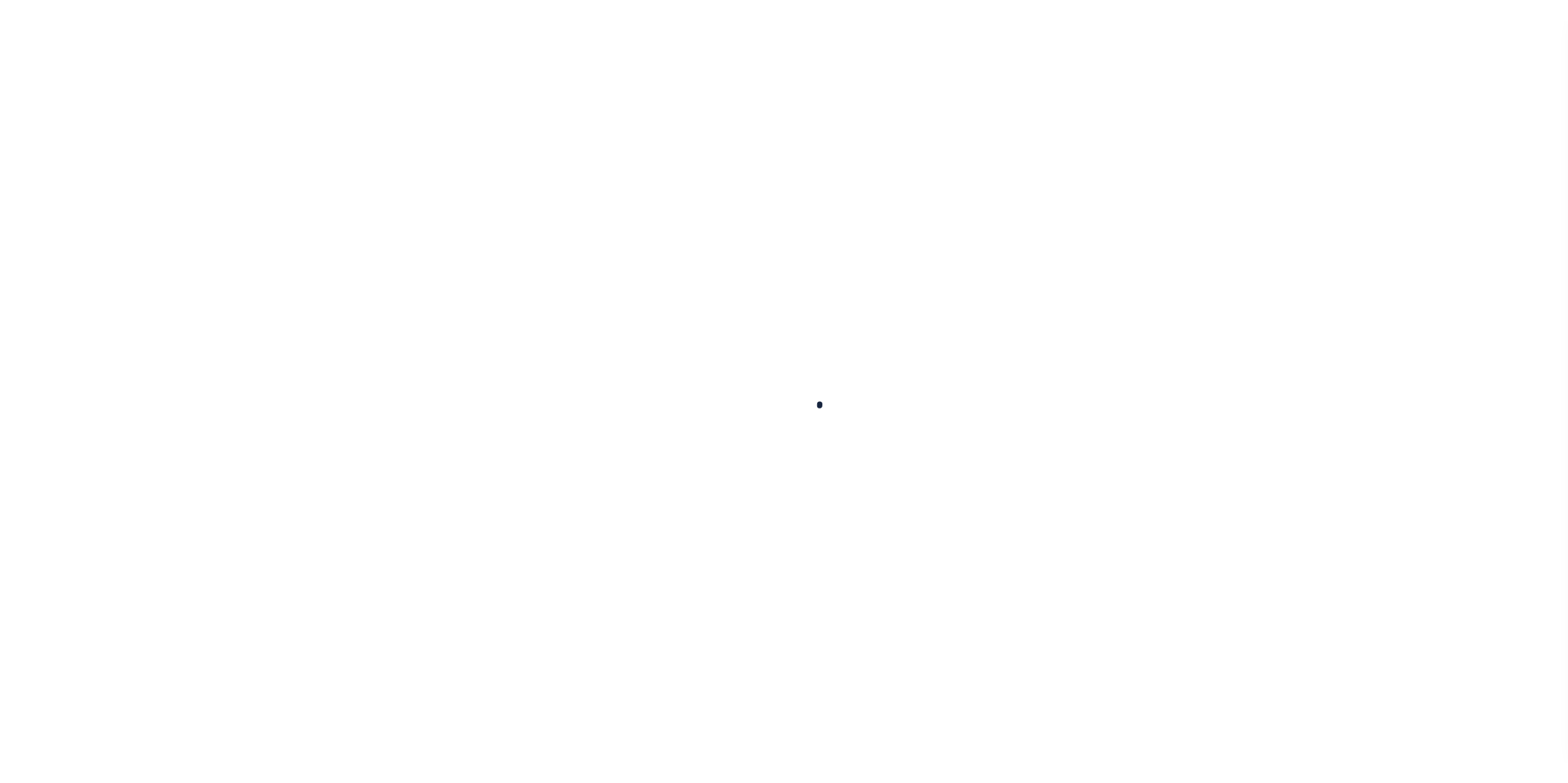 scroll, scrollTop: 0, scrollLeft: 0, axis: both 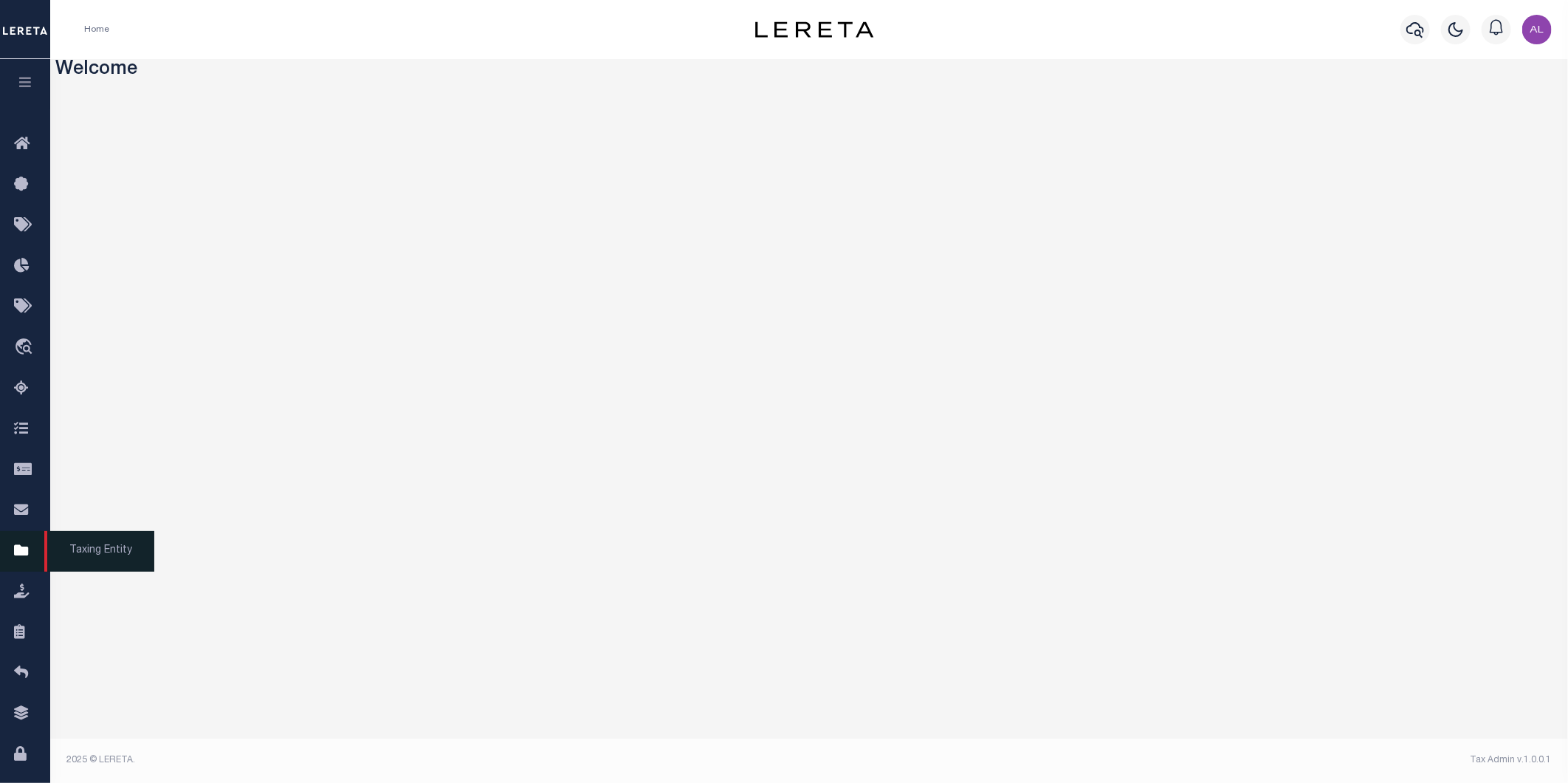 click on "Taxing Entity" at bounding box center [99, 551] 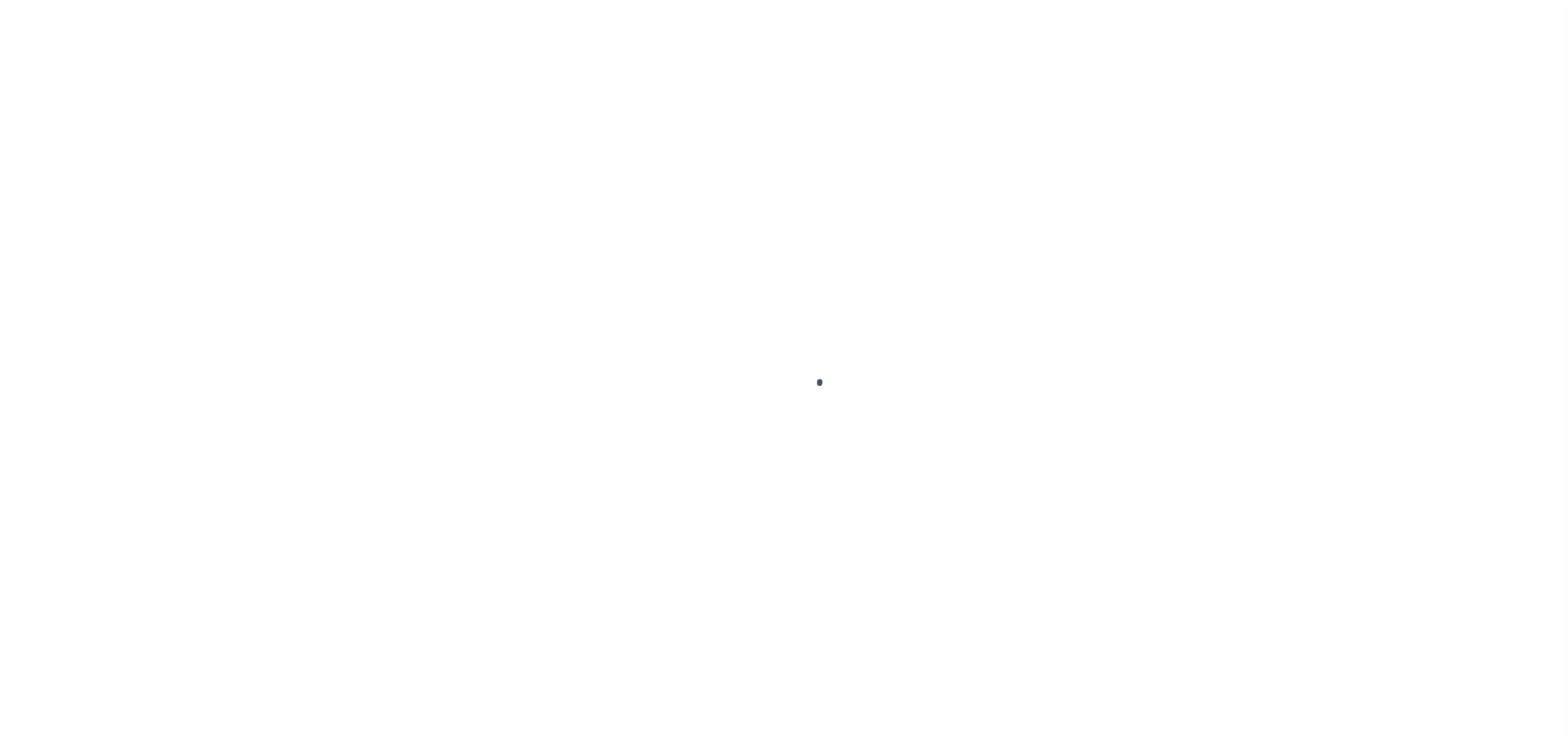 scroll, scrollTop: 0, scrollLeft: 0, axis: both 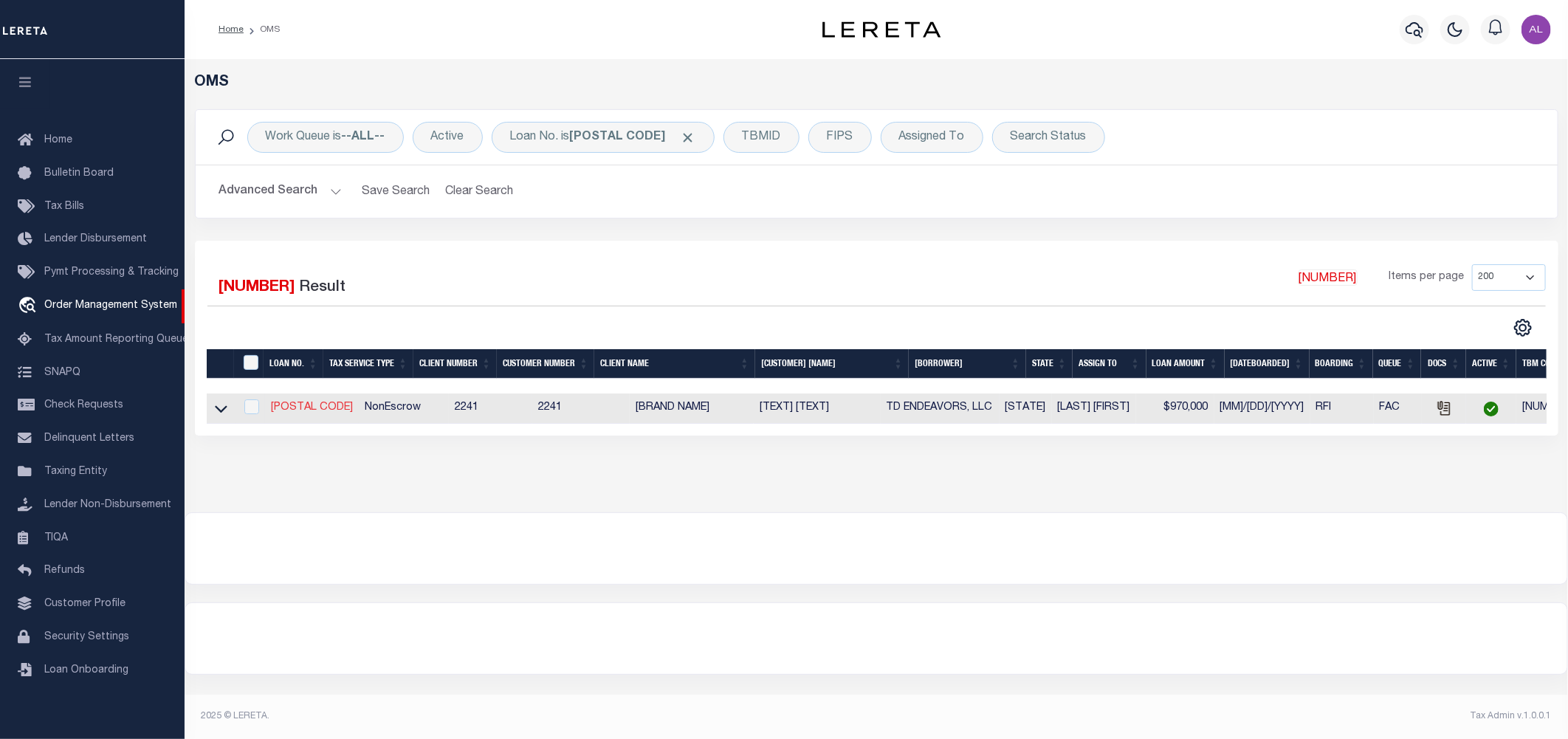 click on "[POSTAL CODE]" at bounding box center (312, 408) 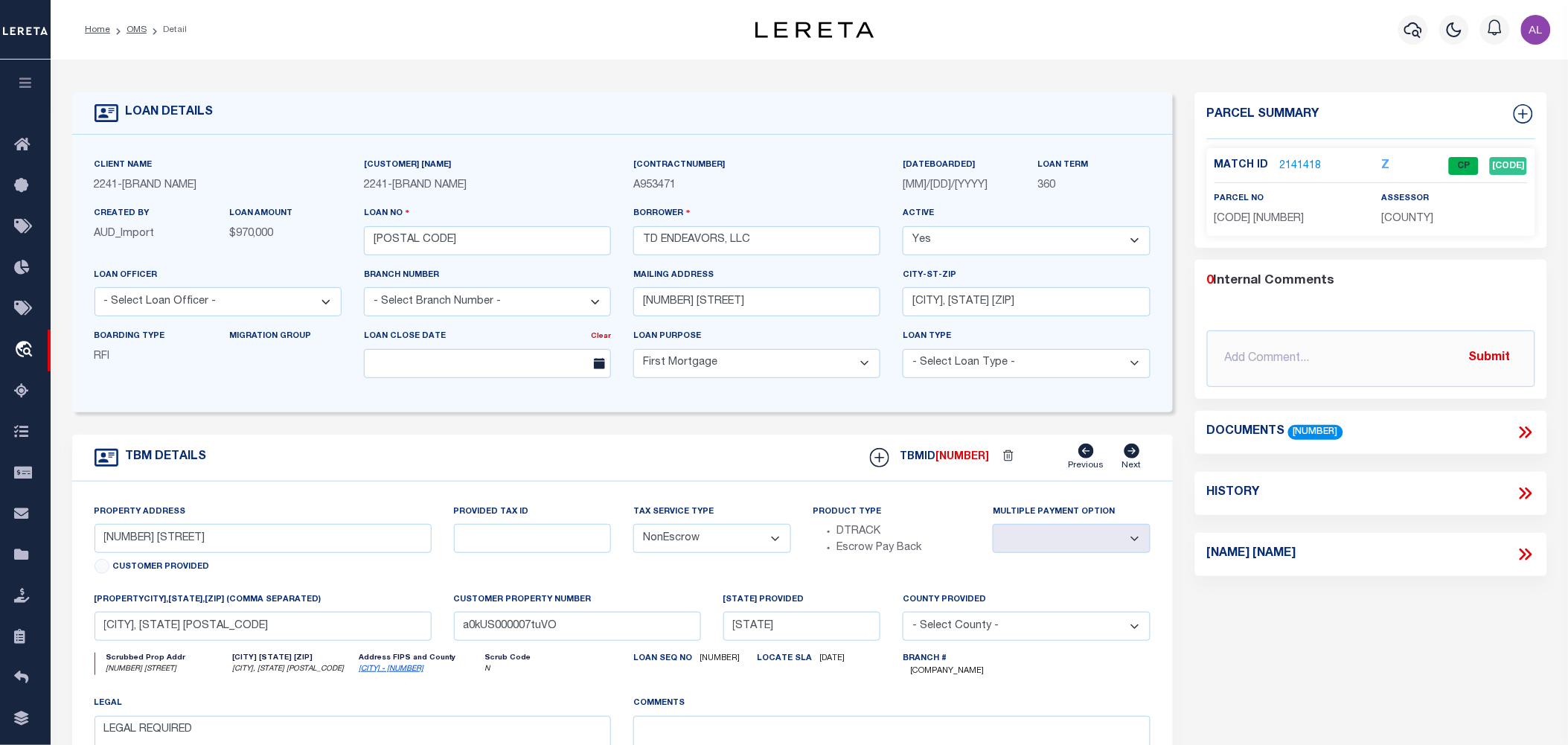 click on "2141418" at bounding box center [1301, 166] 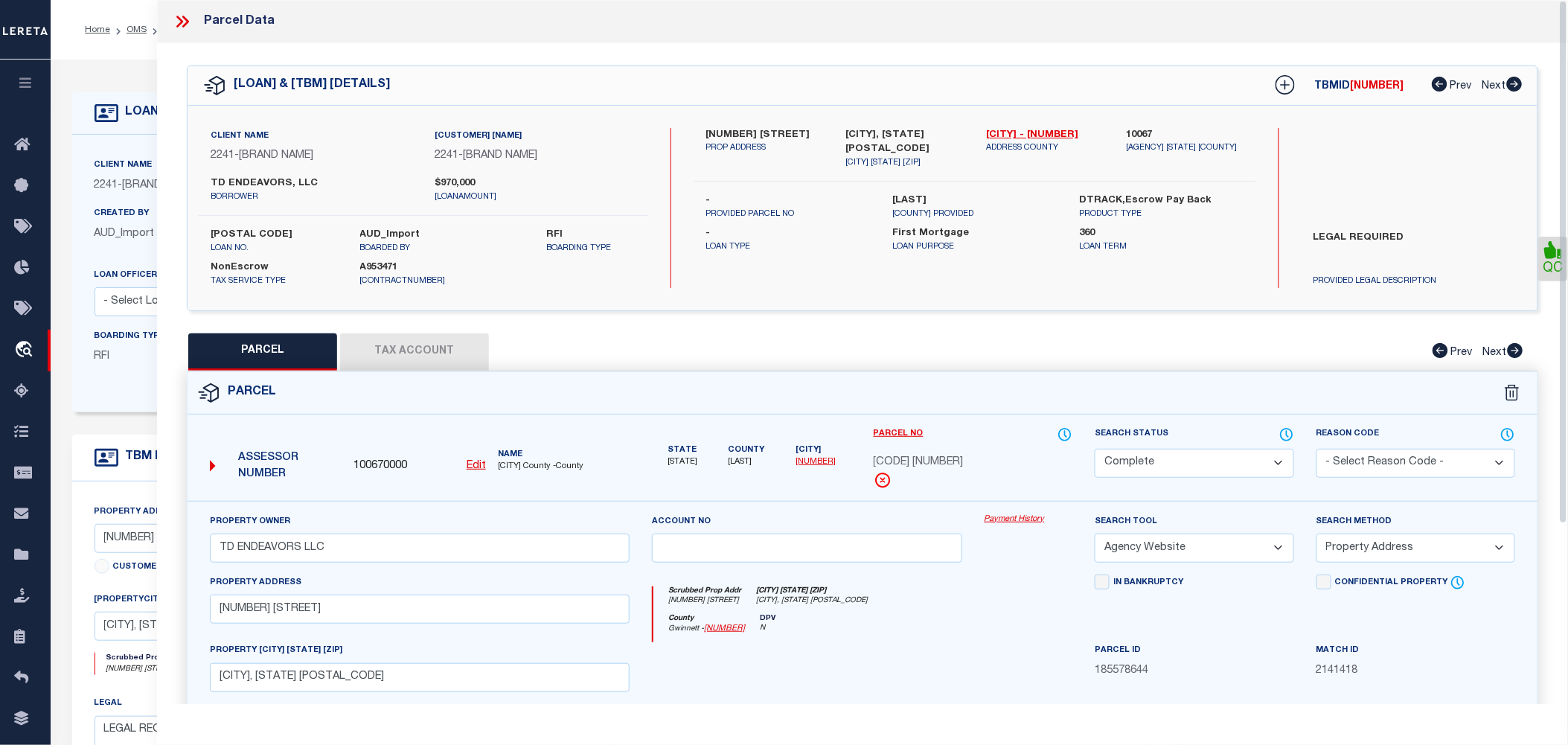 click on "Tax Account" at bounding box center (415, 352) 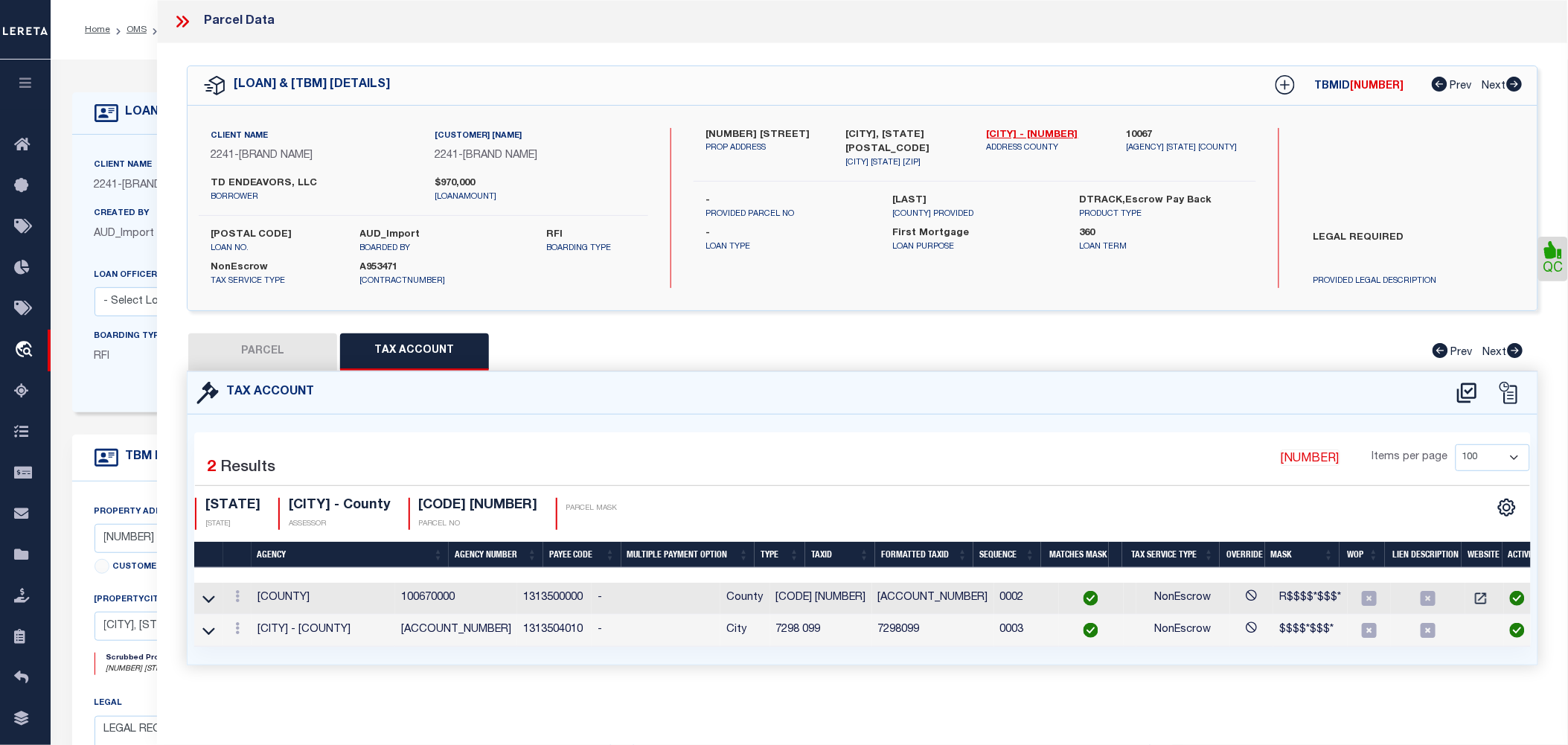 scroll, scrollTop: 351, scrollLeft: 0, axis: vertical 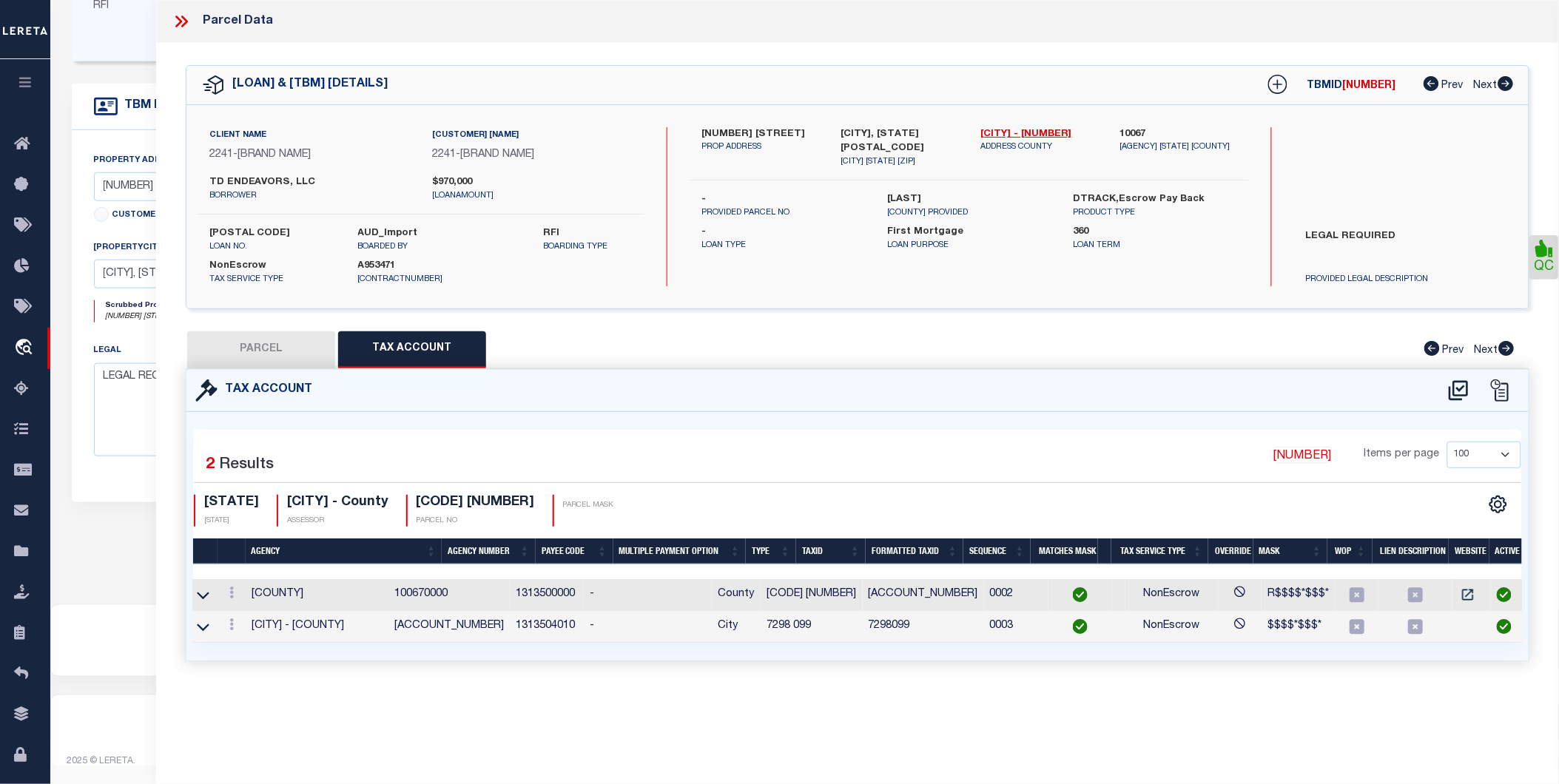 type 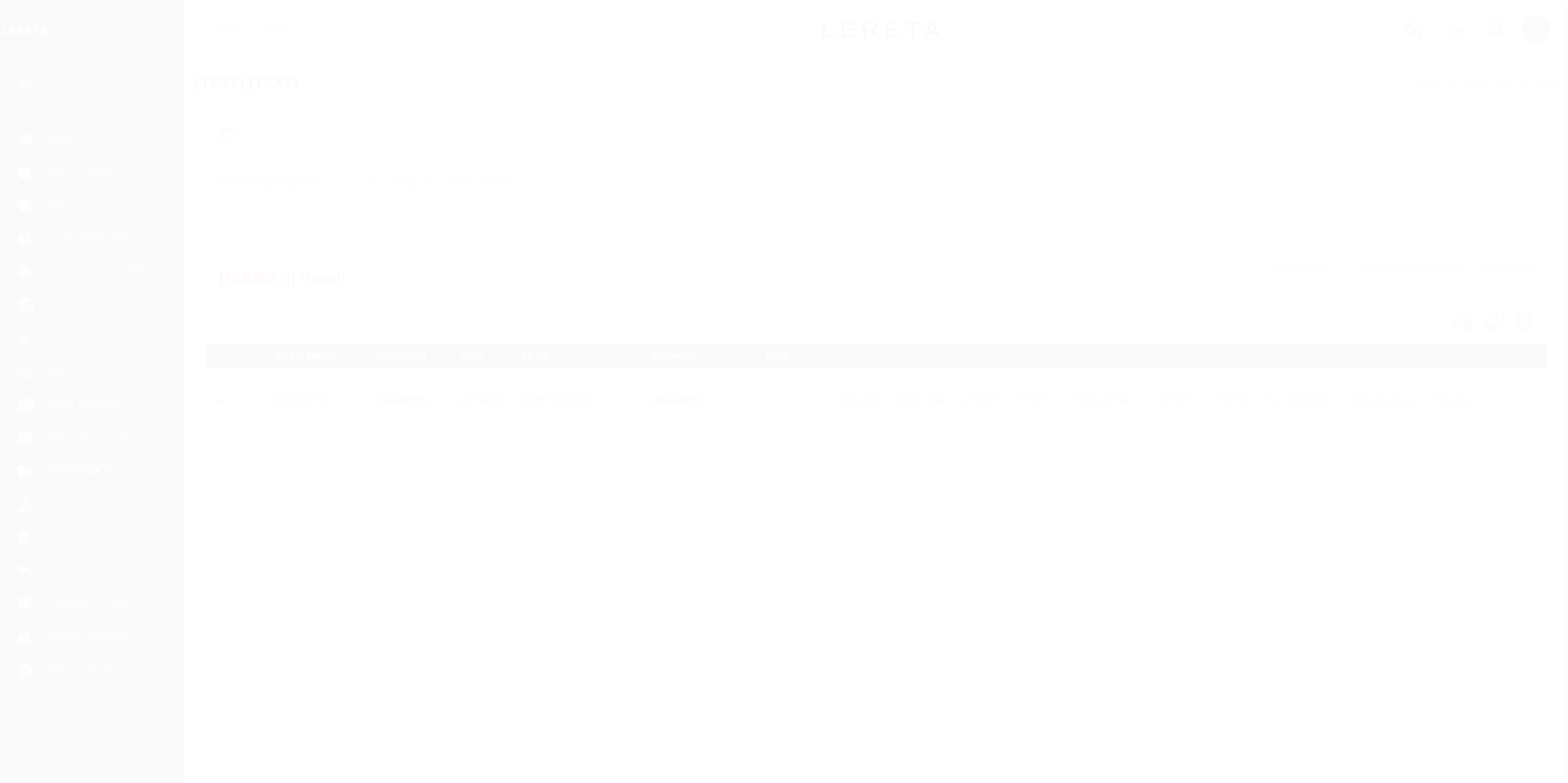 scroll, scrollTop: 0, scrollLeft: 0, axis: both 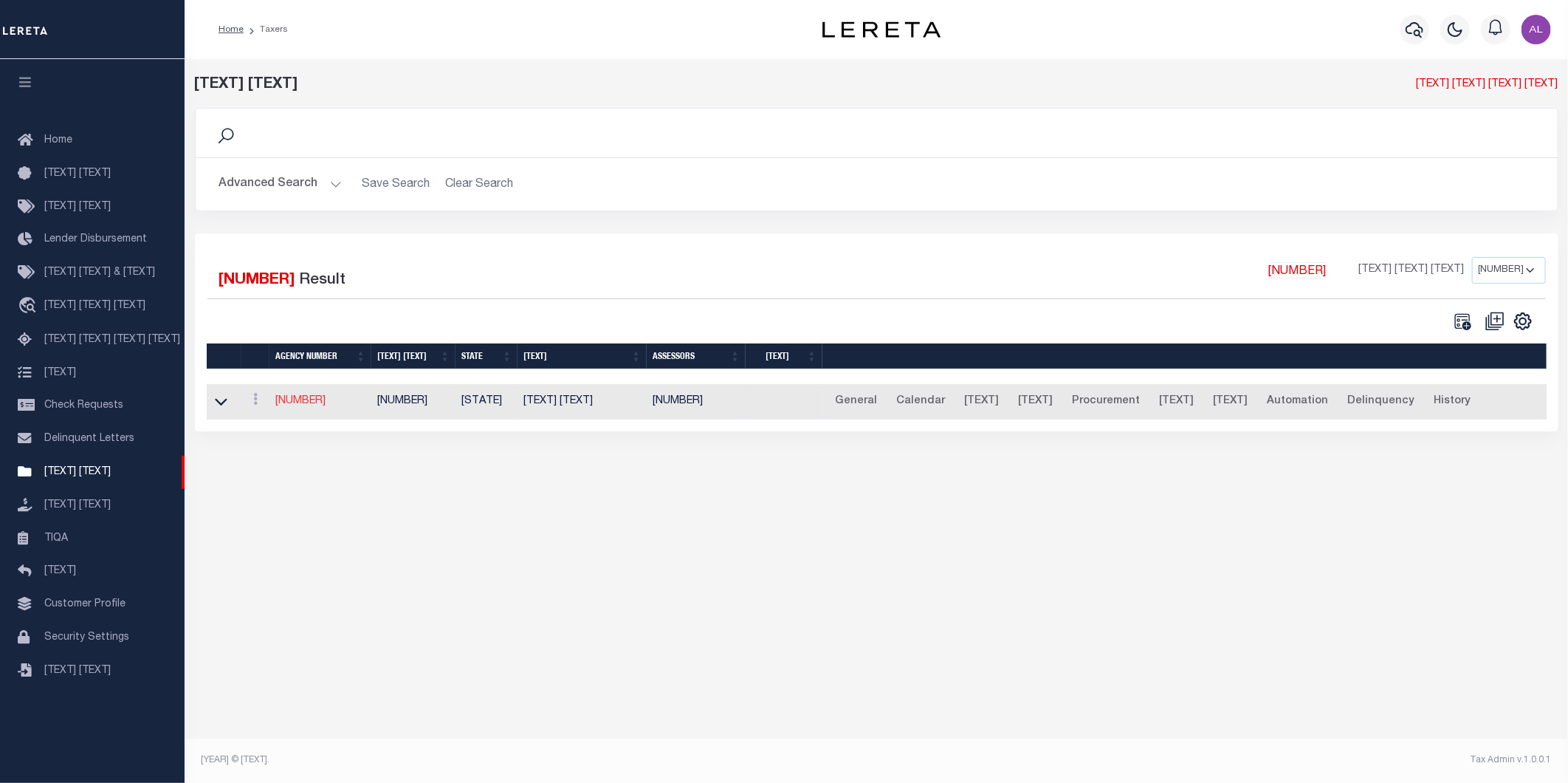 click on "[NUMBER]" at bounding box center (300, 401) 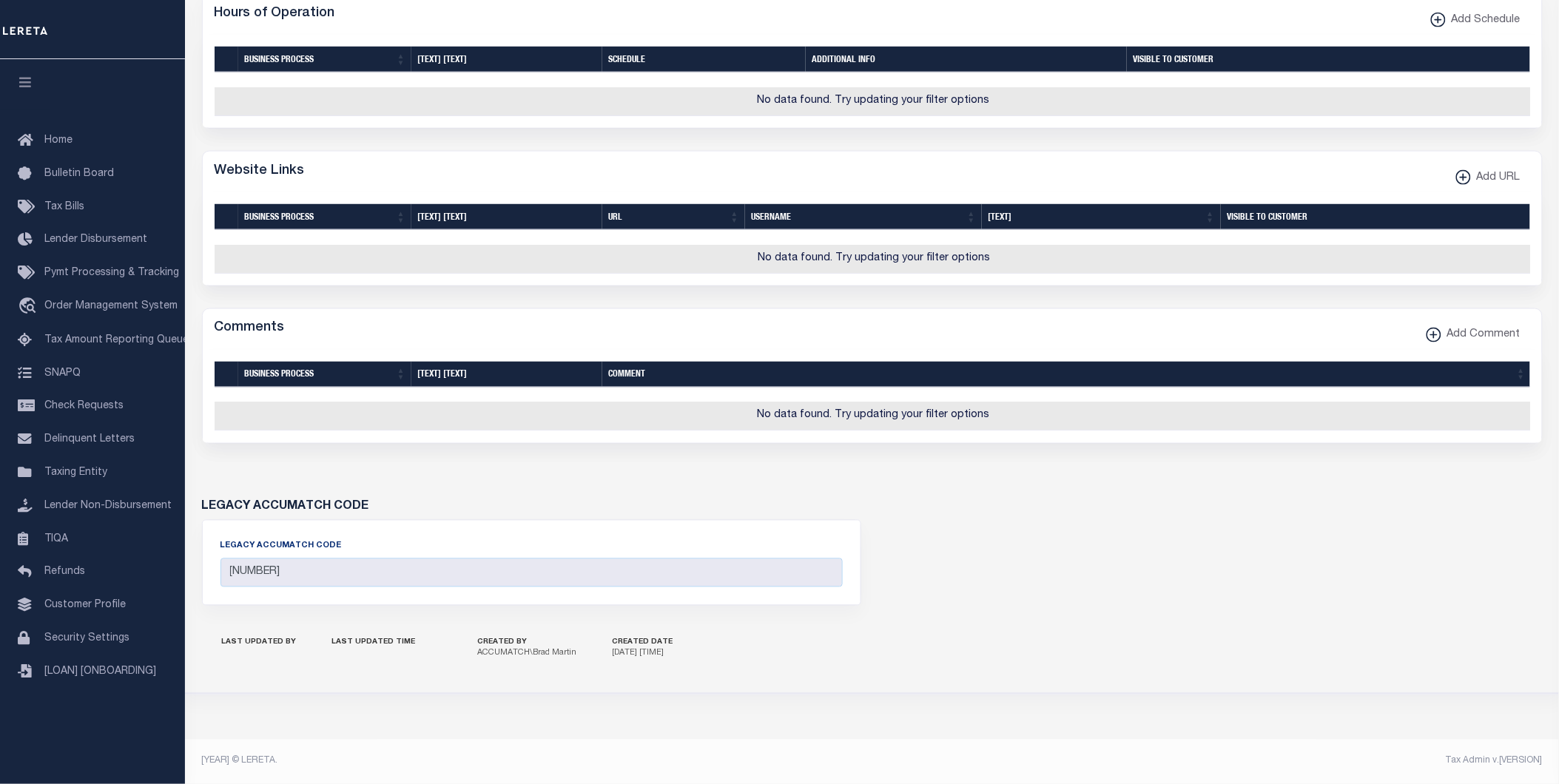 scroll, scrollTop: 0, scrollLeft: 0, axis: both 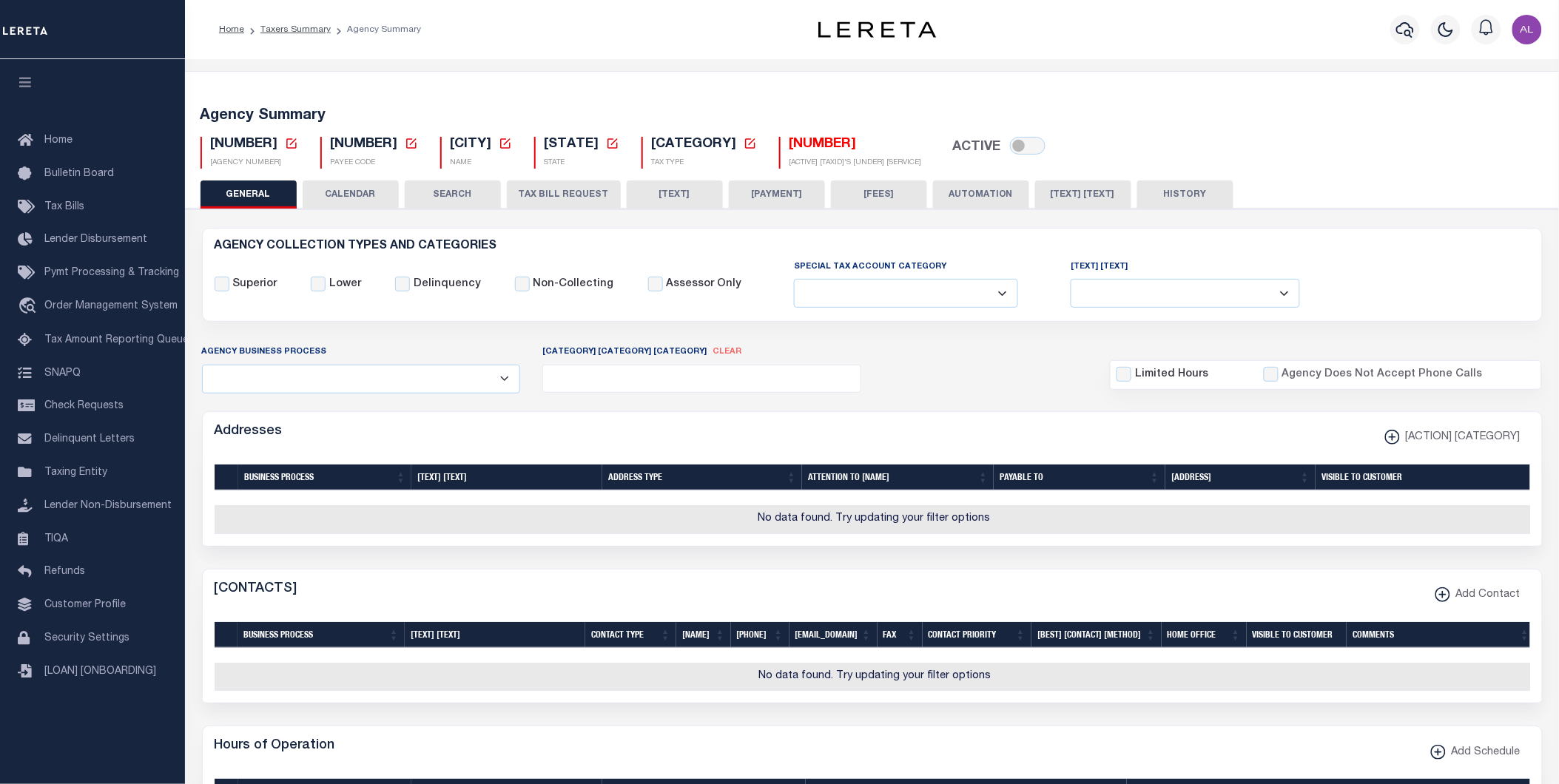 click on "CALENDAR" at bounding box center (351, 195) 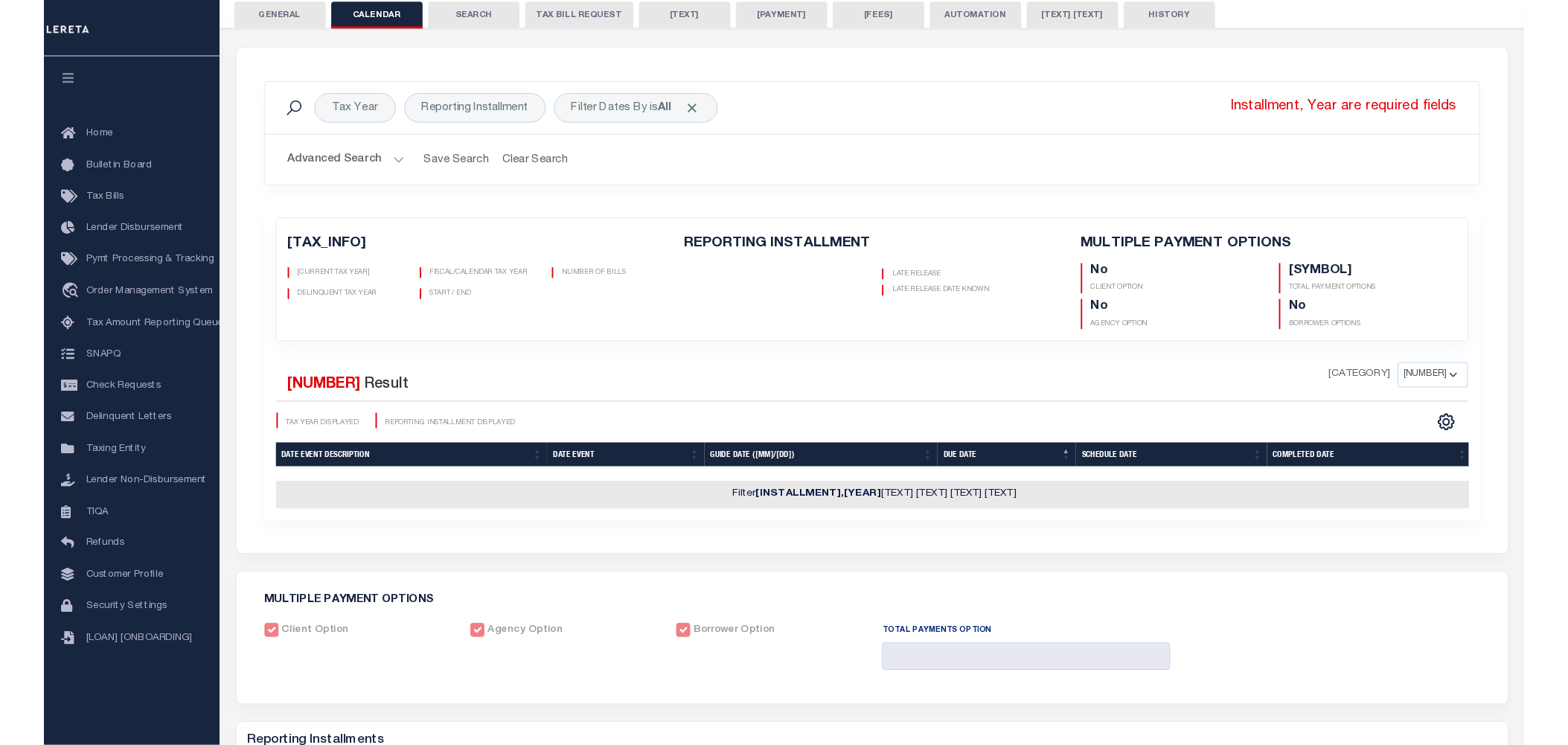 scroll, scrollTop: 55, scrollLeft: 0, axis: vertical 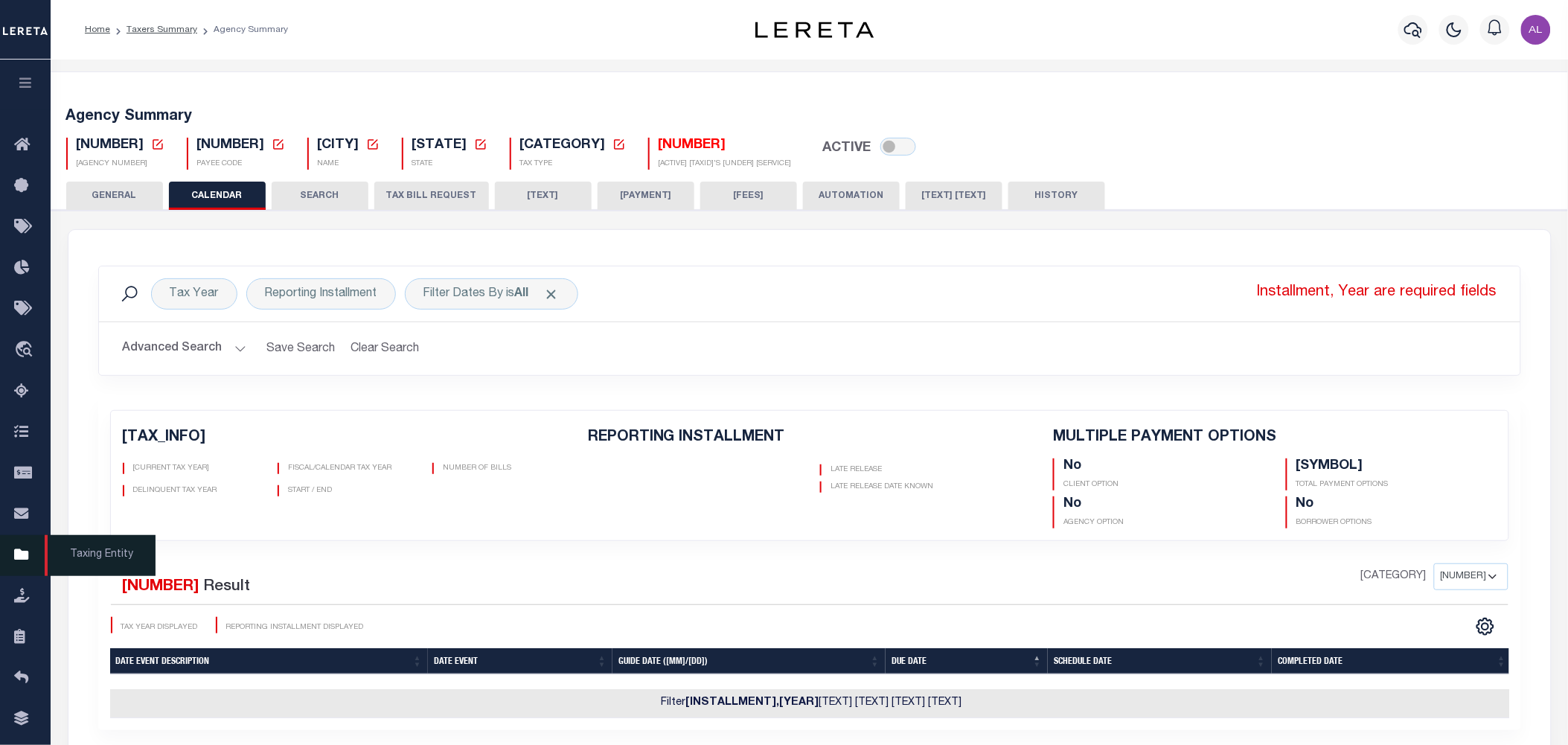 click at bounding box center [26, 555] 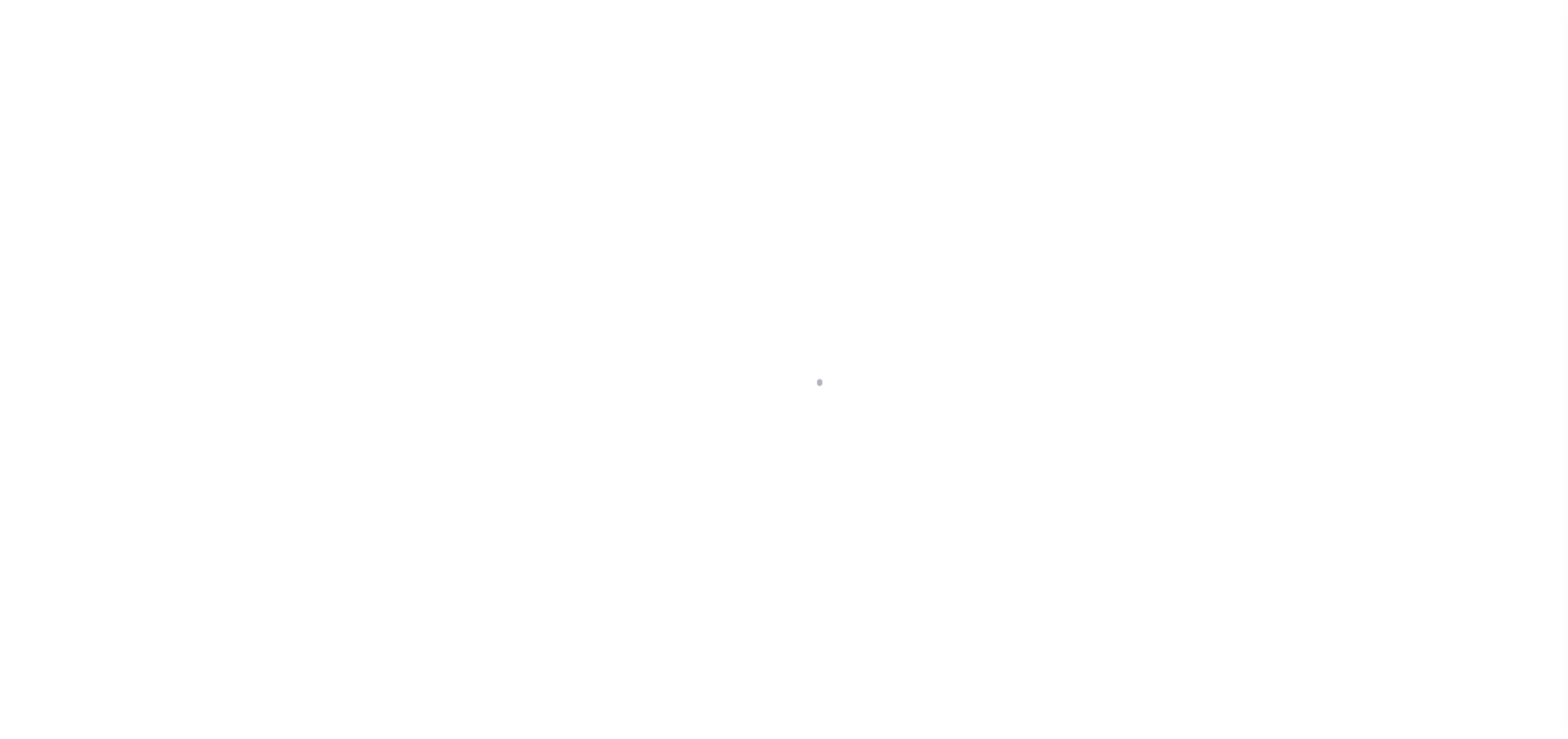 scroll, scrollTop: 0, scrollLeft: 0, axis: both 